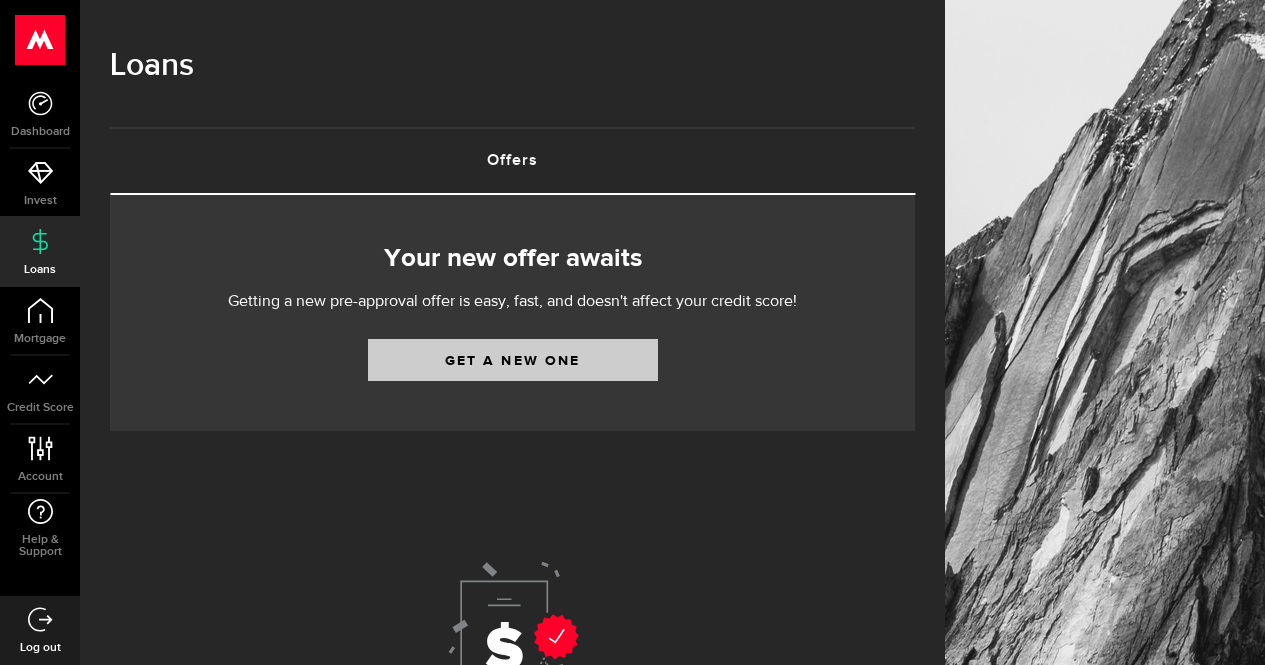 scroll, scrollTop: 0, scrollLeft: 0, axis: both 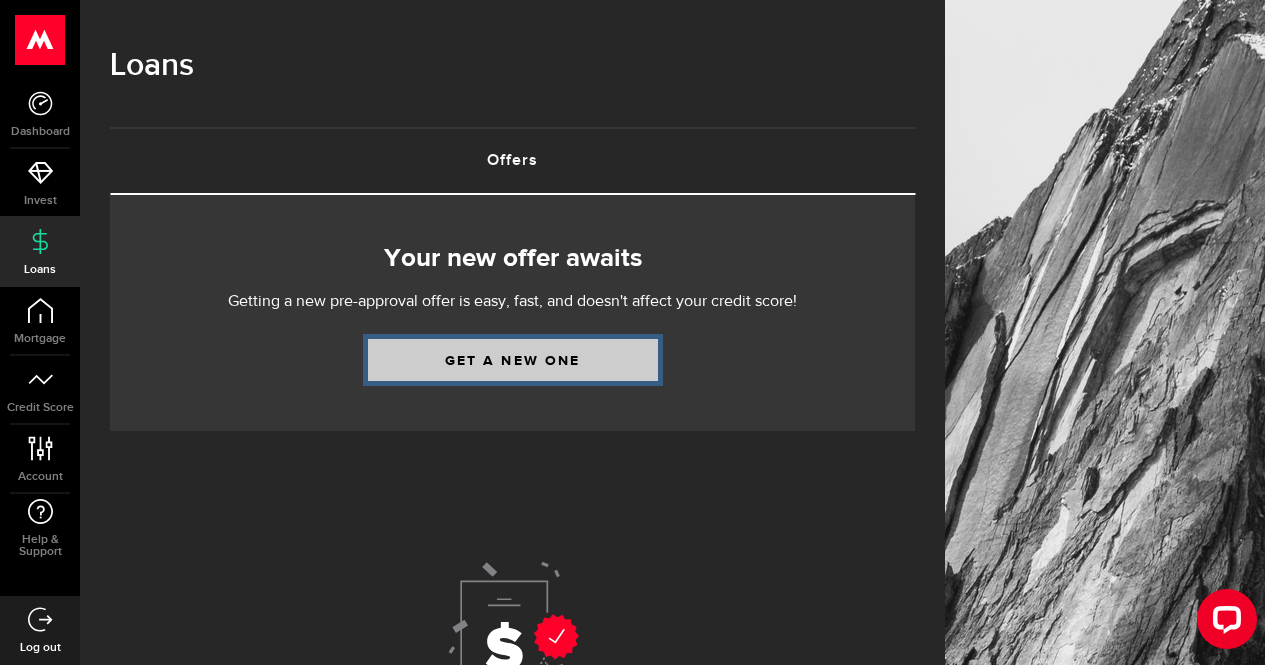 click on "Get a new one" at bounding box center [513, 360] 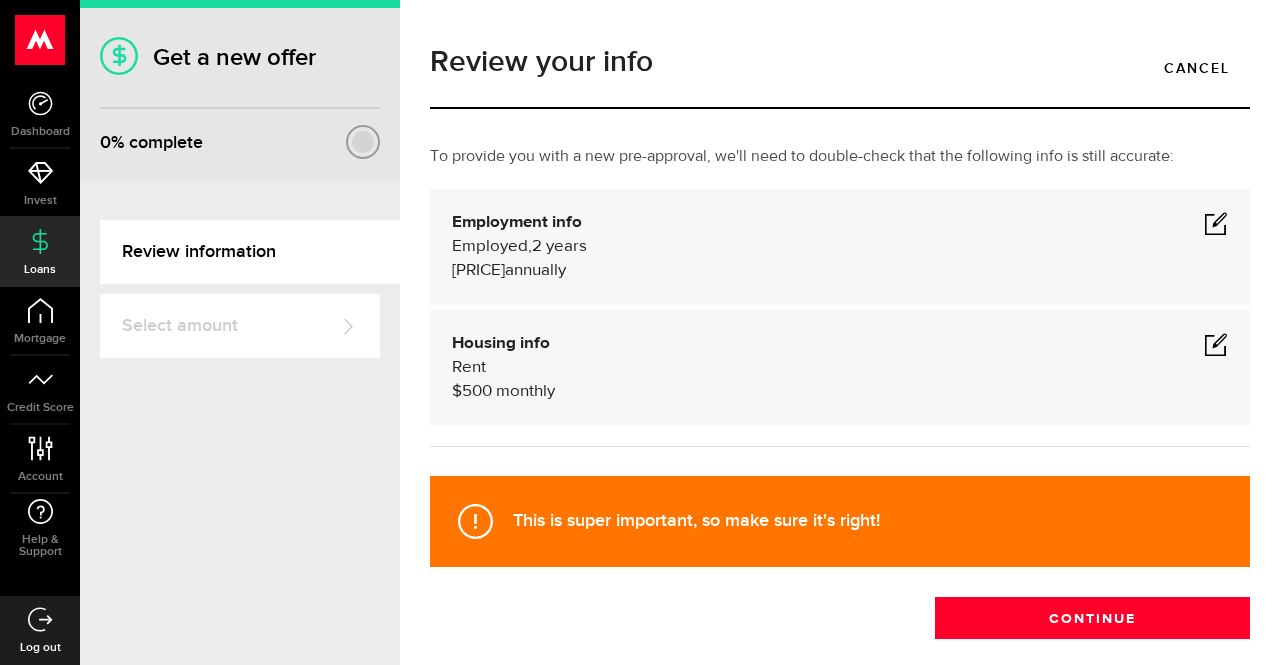 click at bounding box center [1216, 223] 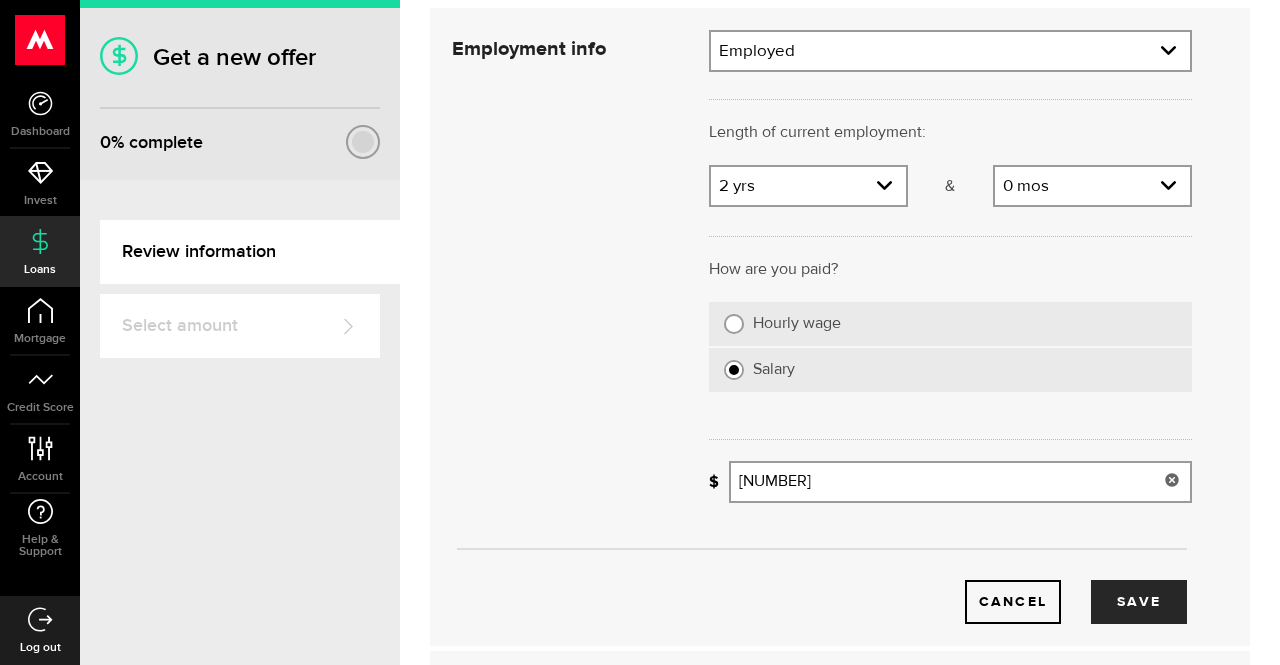 scroll, scrollTop: 183, scrollLeft: 0, axis: vertical 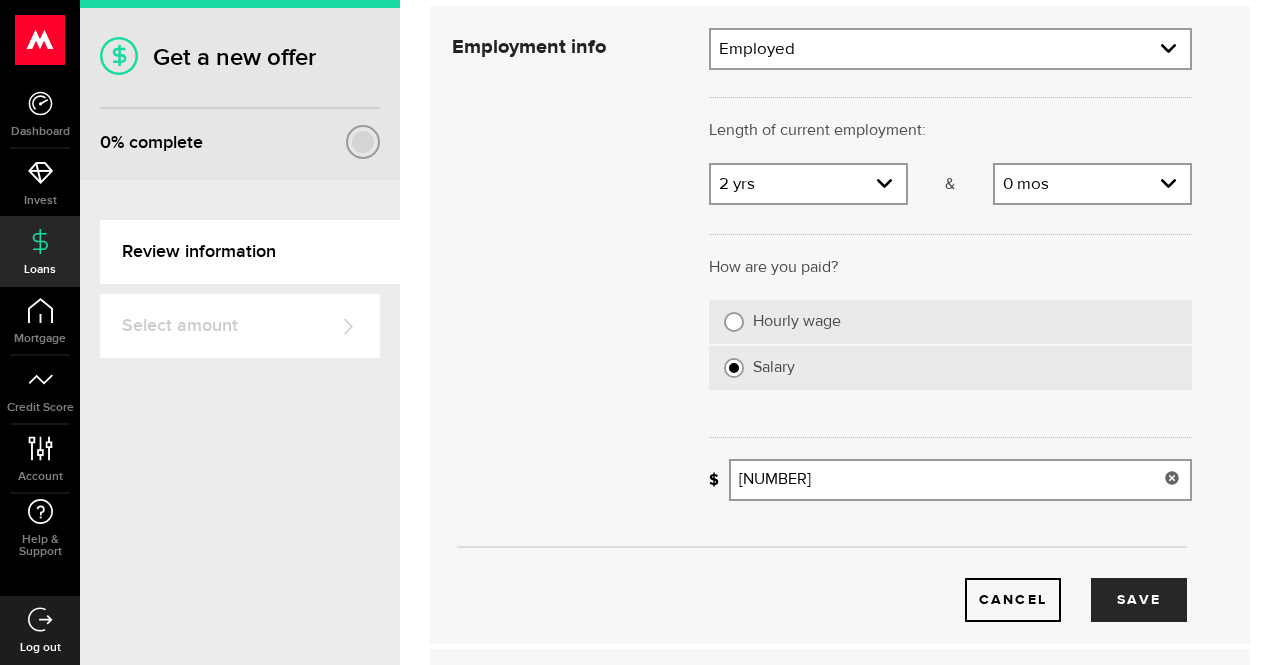 click on "[NUMBER]" at bounding box center [960, 480] 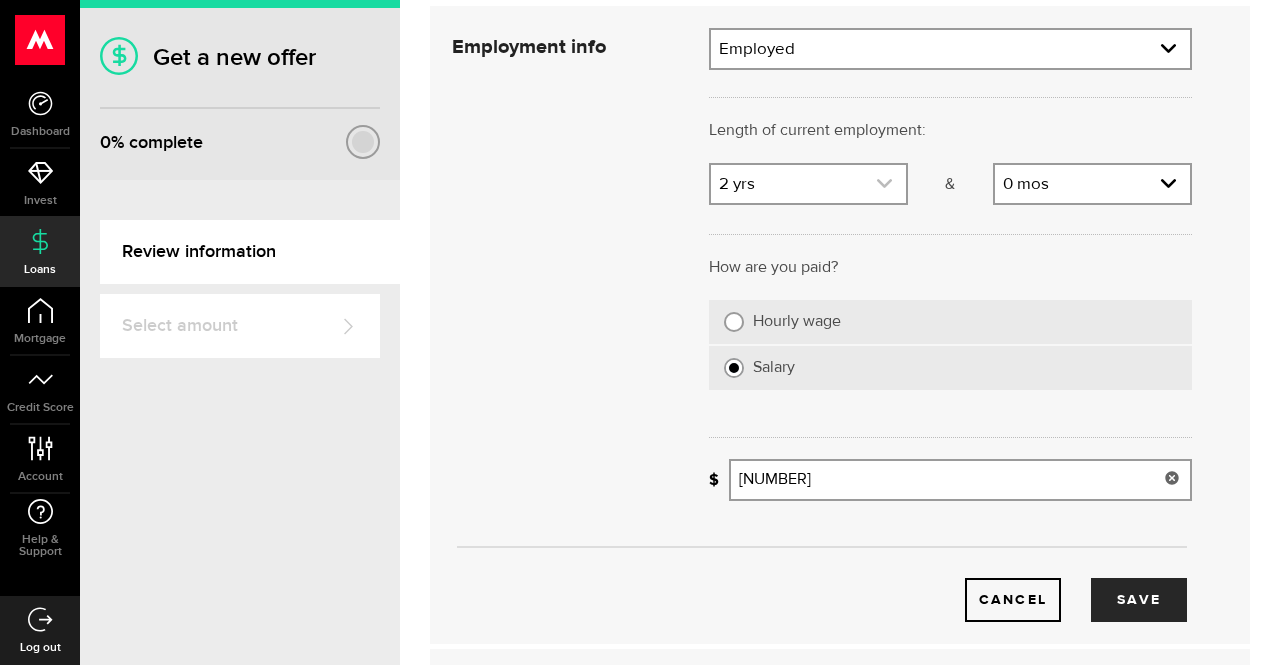 type on "[NUMBER]" 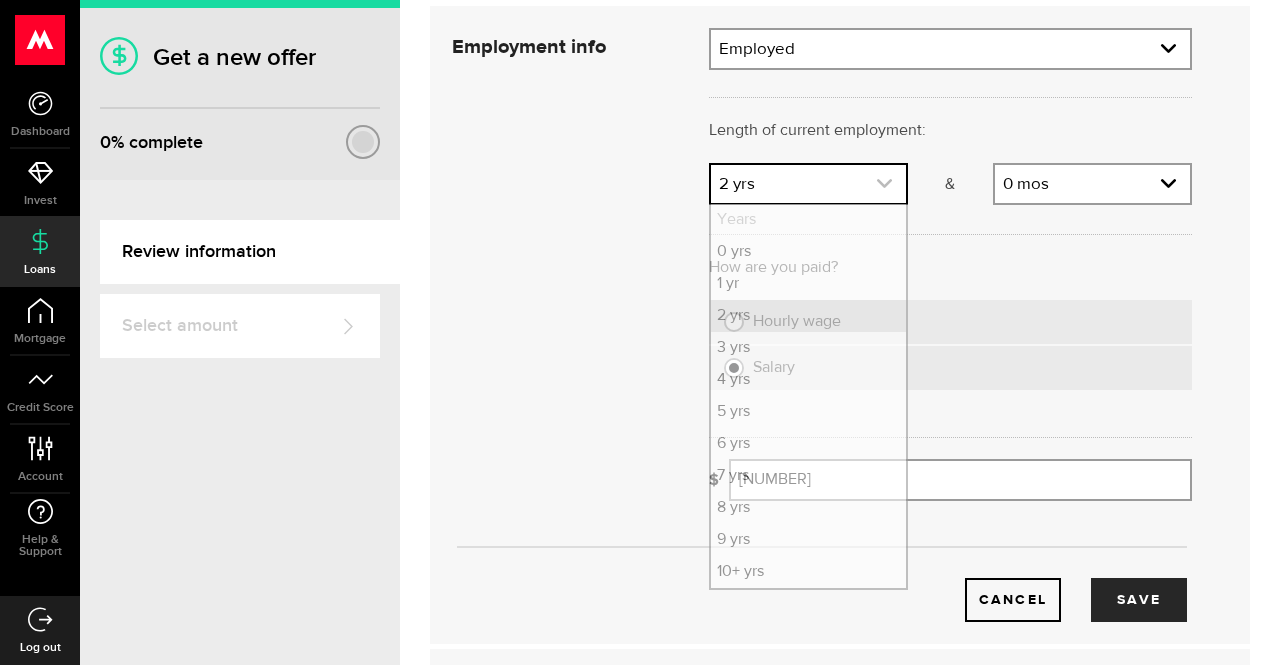 click at bounding box center [808, 184] 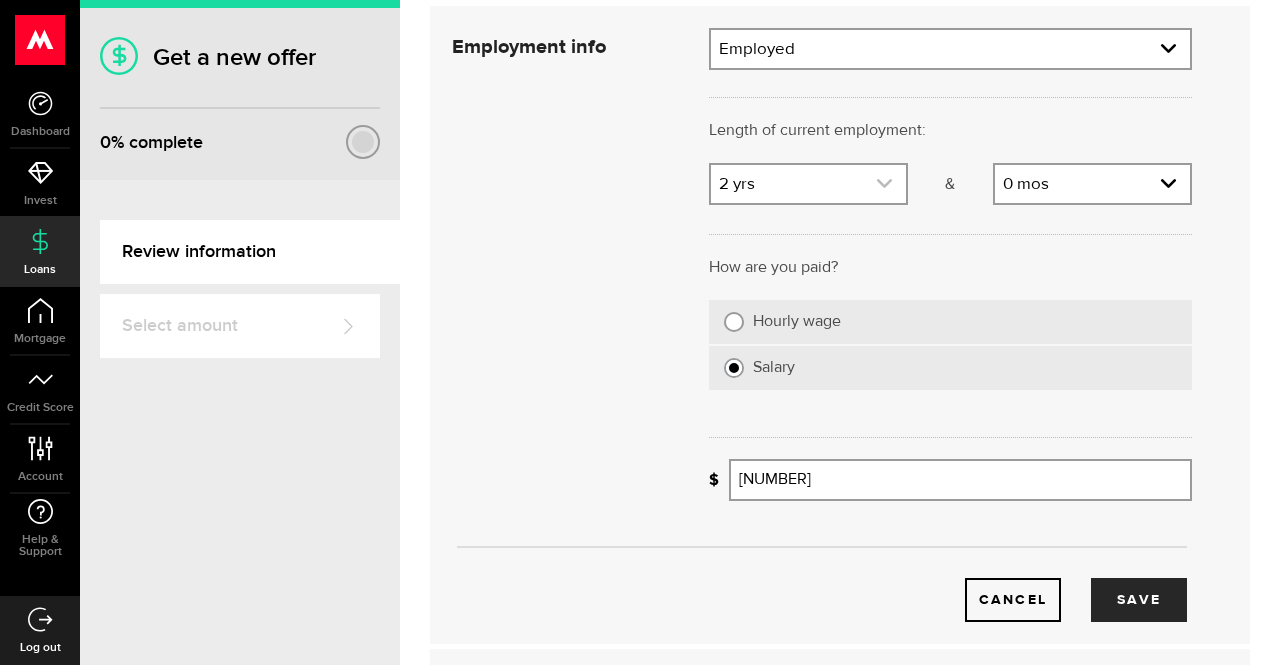 click at bounding box center (808, 184) 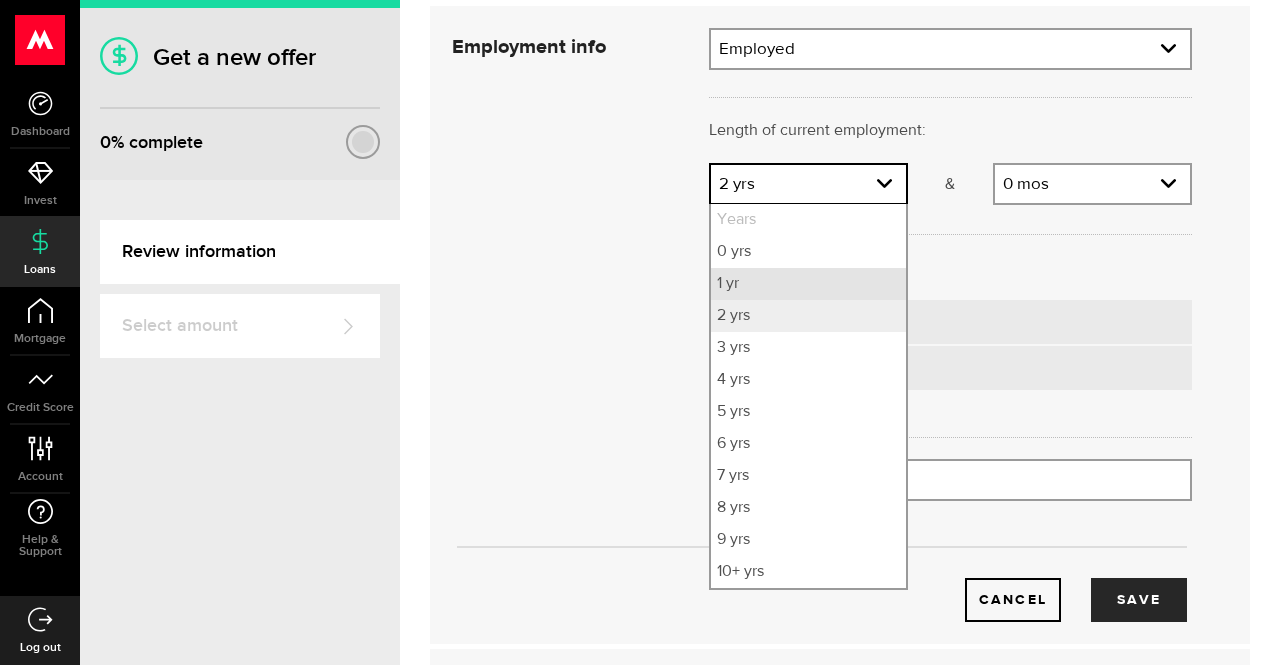 click on "1 yr" at bounding box center (808, 284) 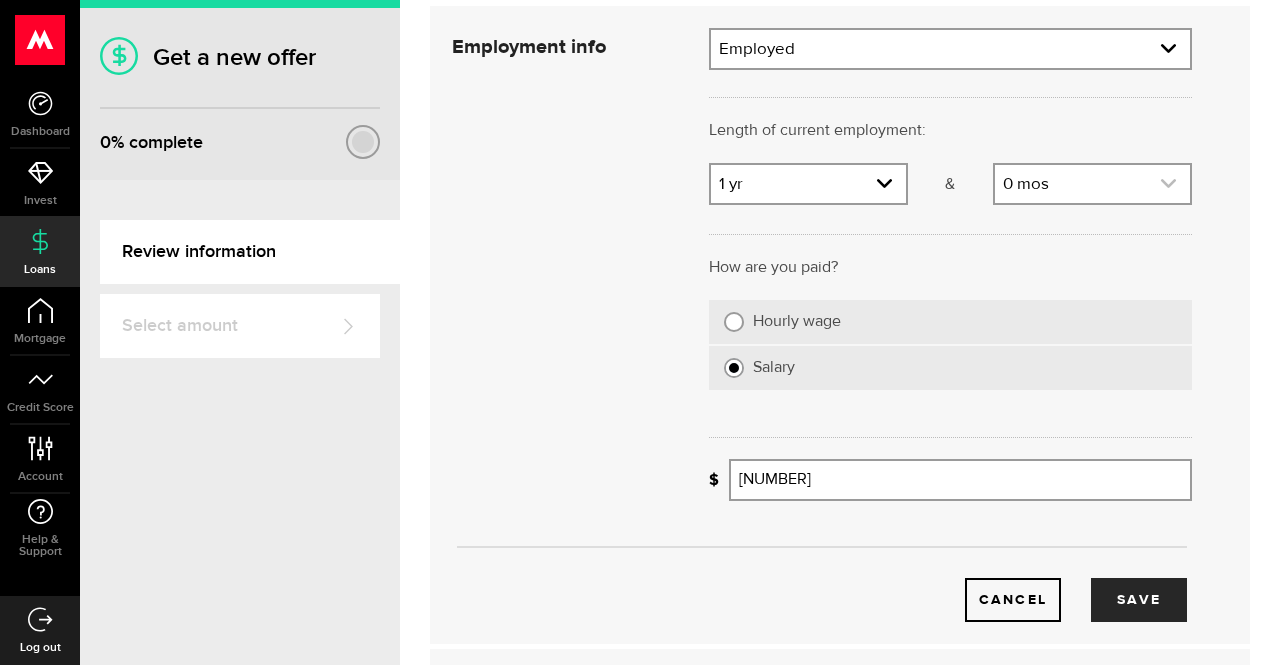click at bounding box center (1092, 184) 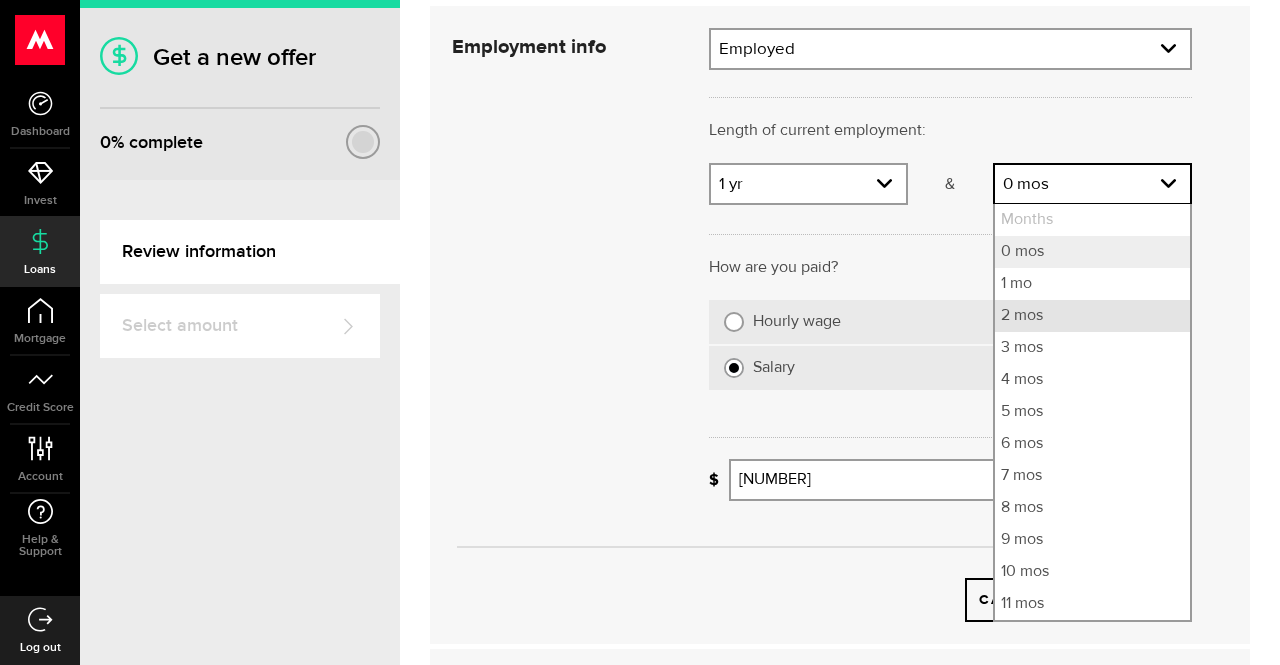 click on "2 mos" at bounding box center [1092, 316] 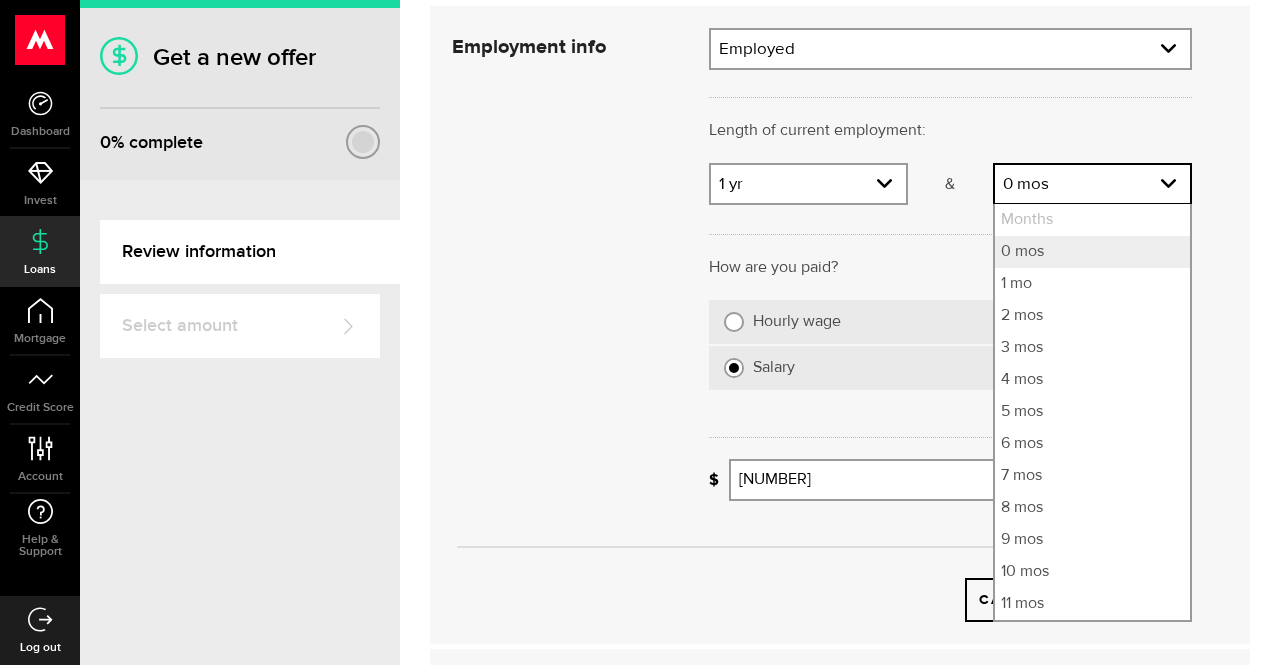 select on "2" 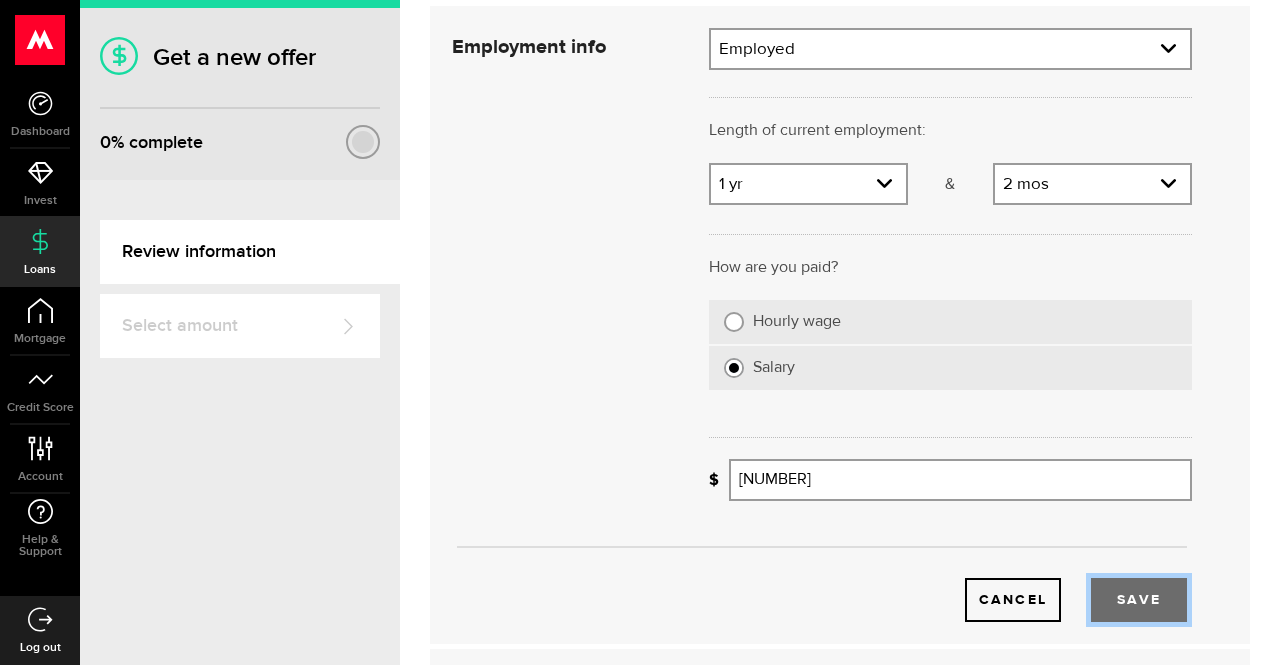 click on "Save" at bounding box center [1139, 600] 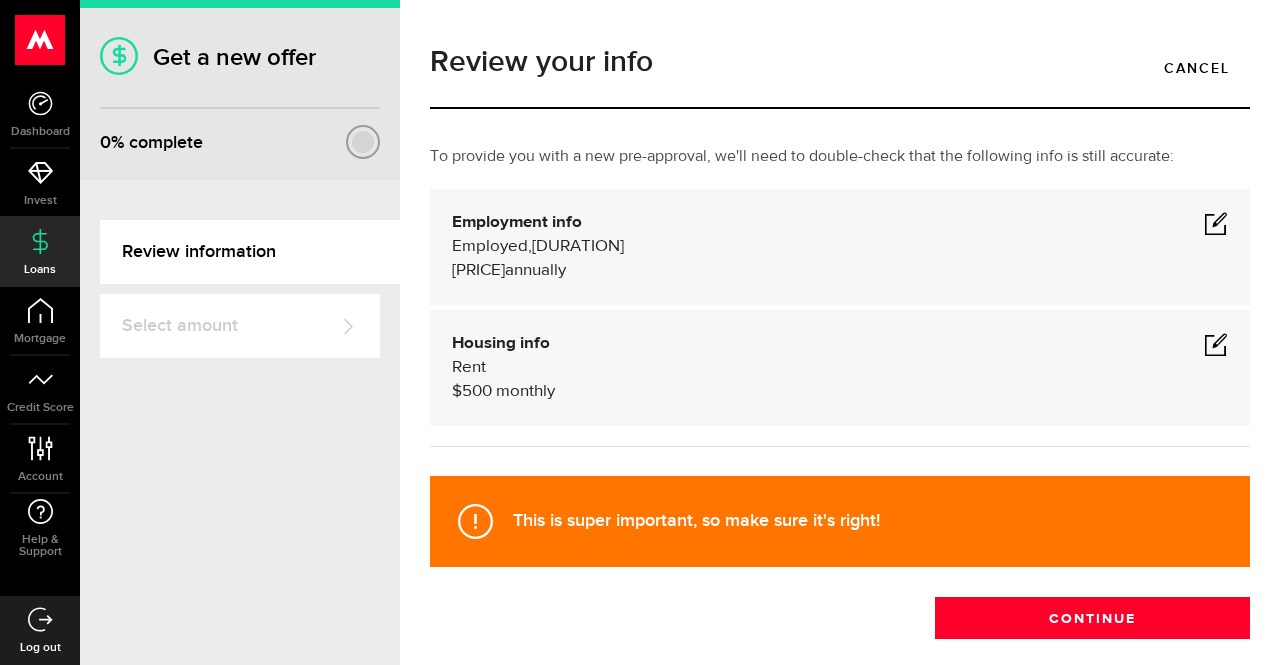 scroll, scrollTop: 64, scrollLeft: 0, axis: vertical 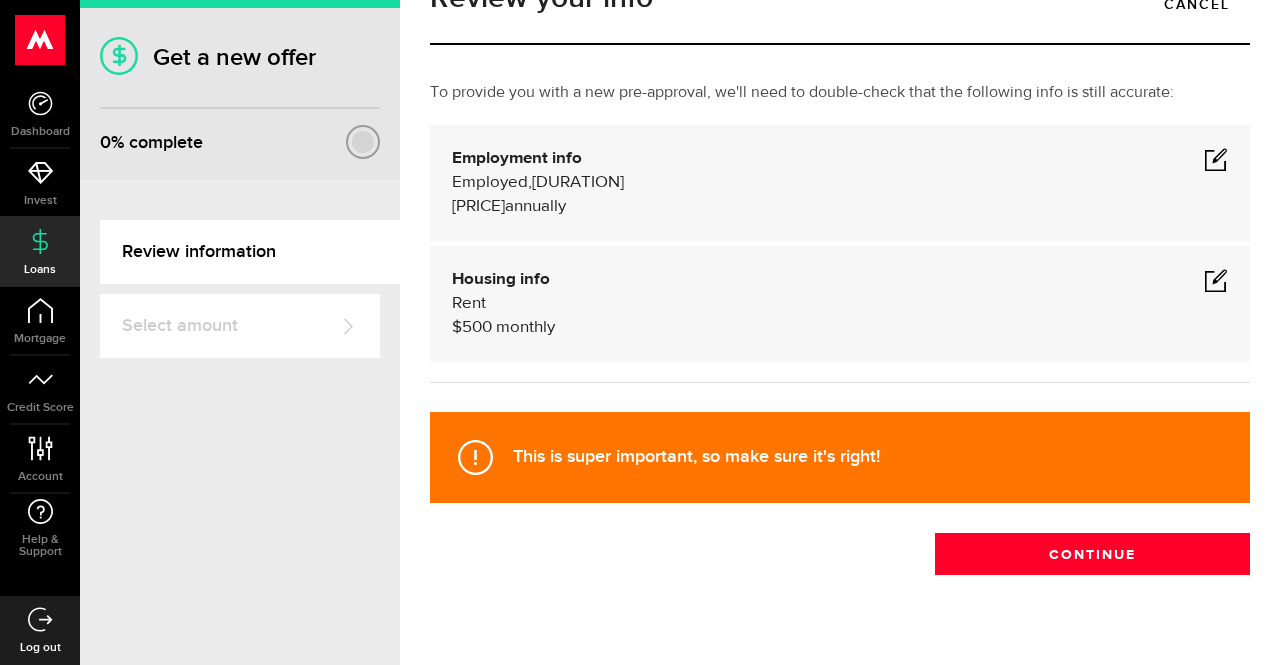 click at bounding box center [1216, 280] 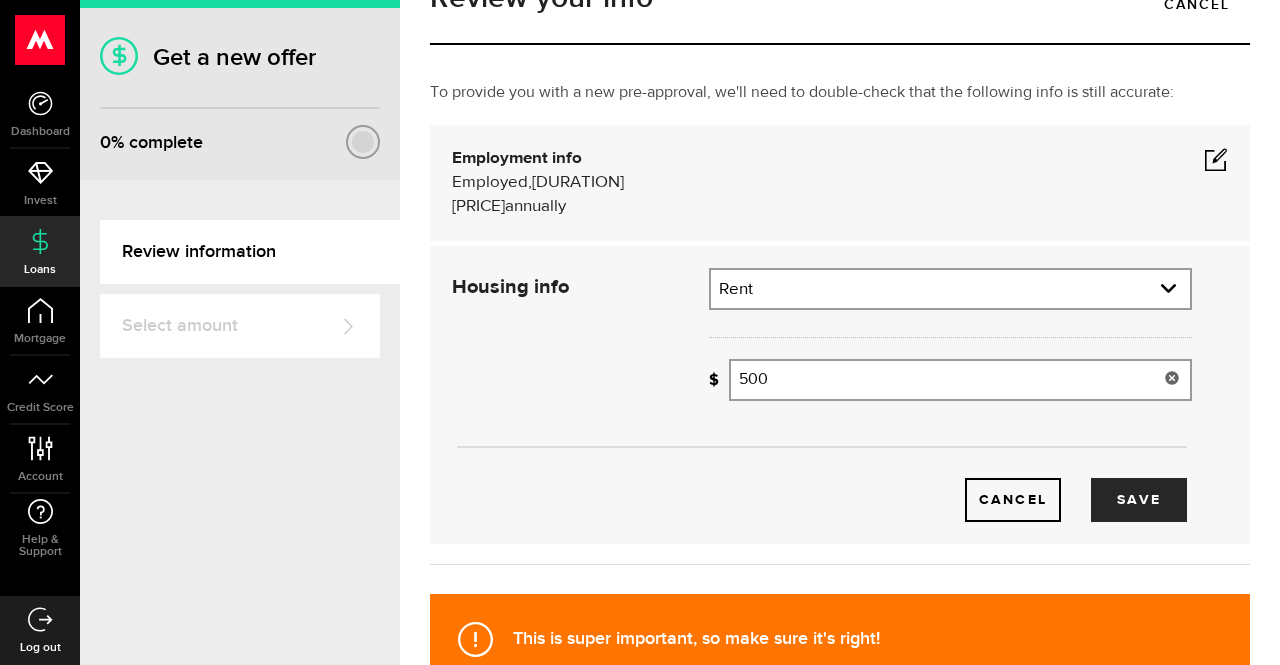 click on "500" at bounding box center (960, 380) 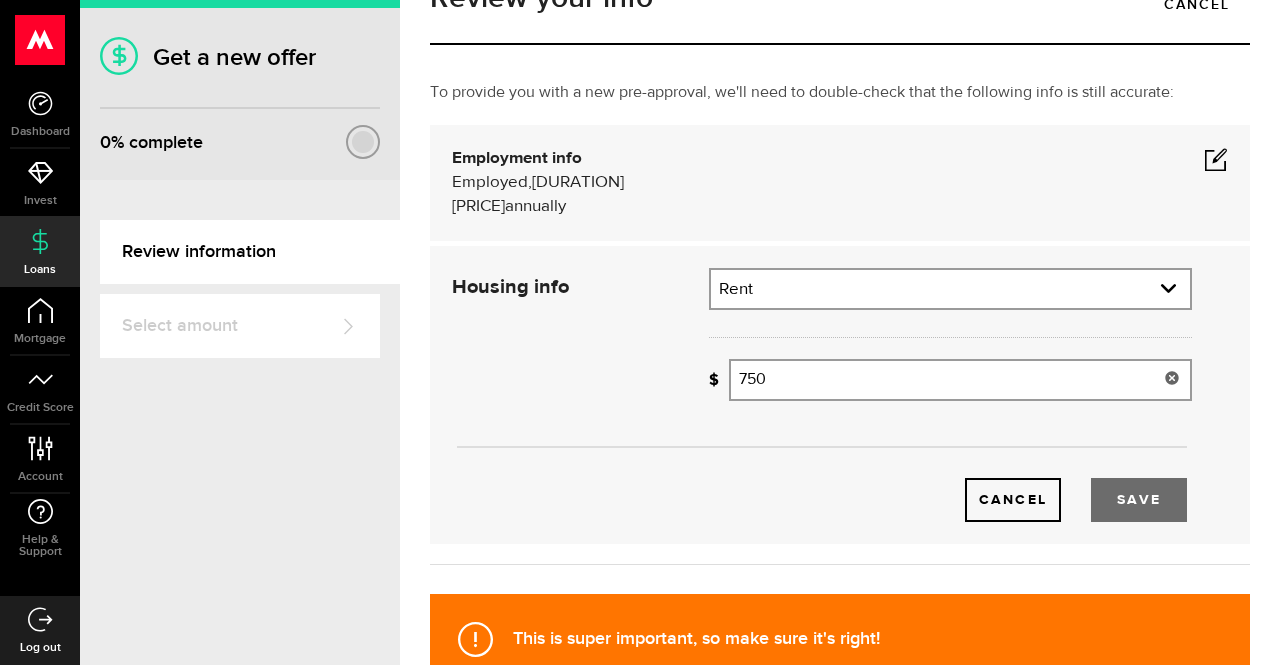 type on "750" 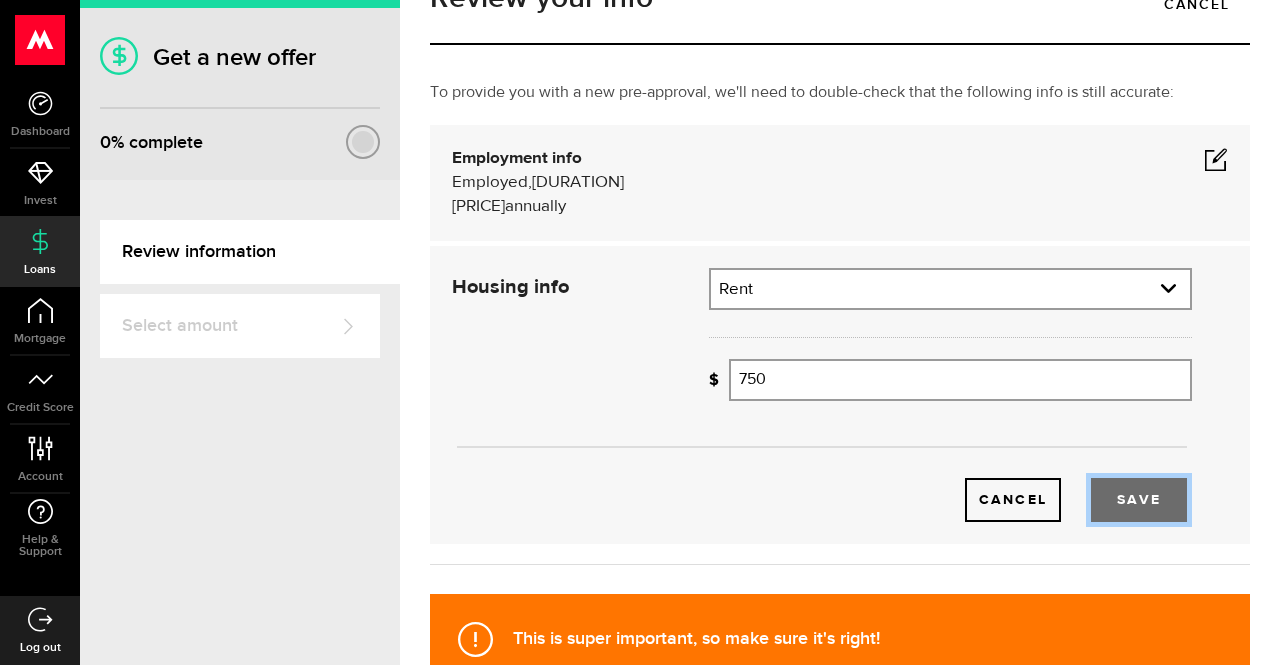 click on "Save" at bounding box center [1139, 500] 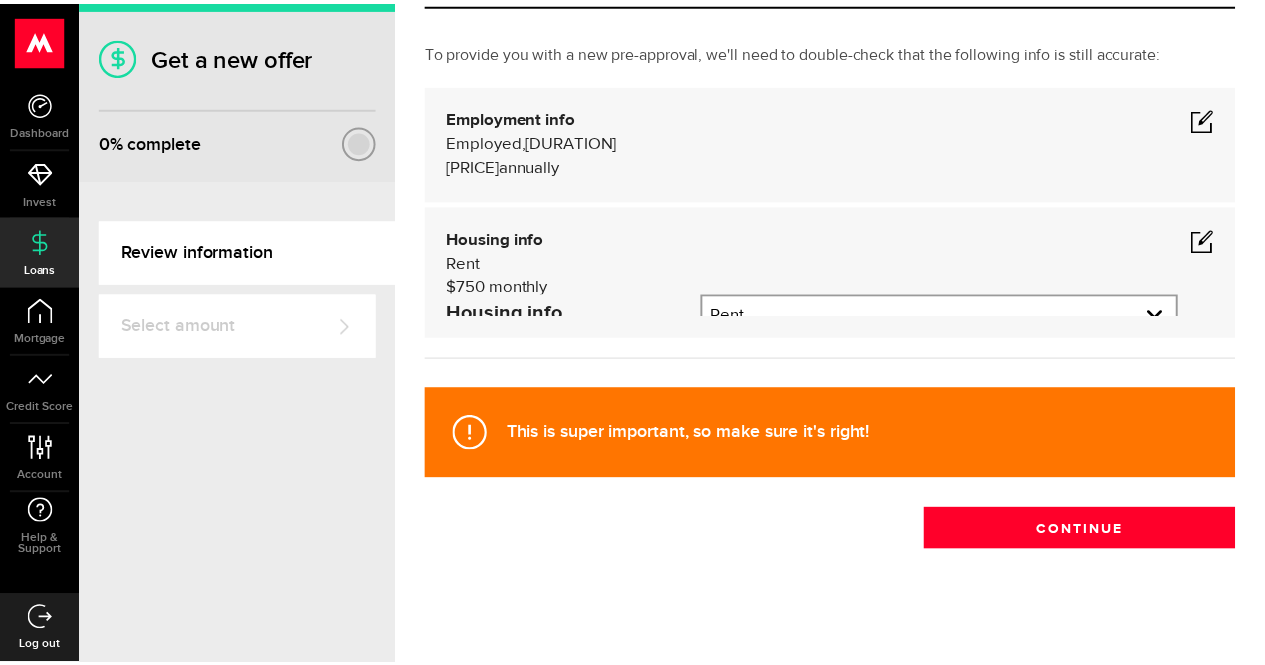 scroll, scrollTop: 102, scrollLeft: 0, axis: vertical 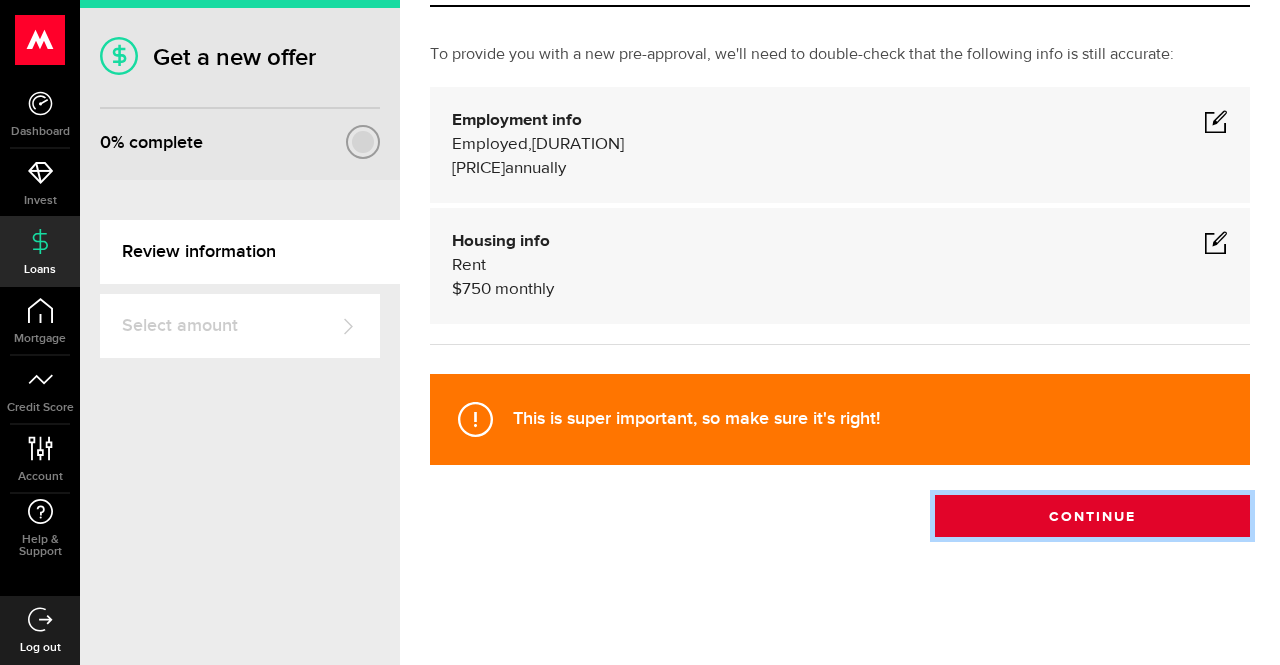 click on "Continue" at bounding box center [1092, 516] 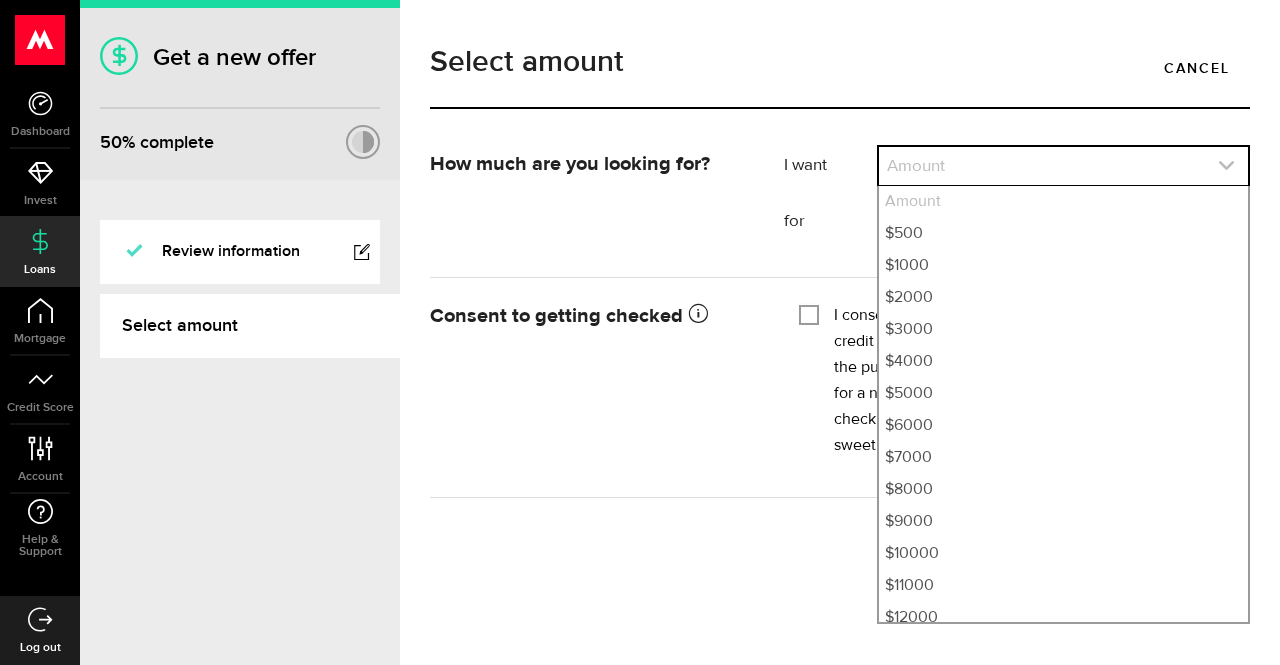 click at bounding box center (1063, 166) 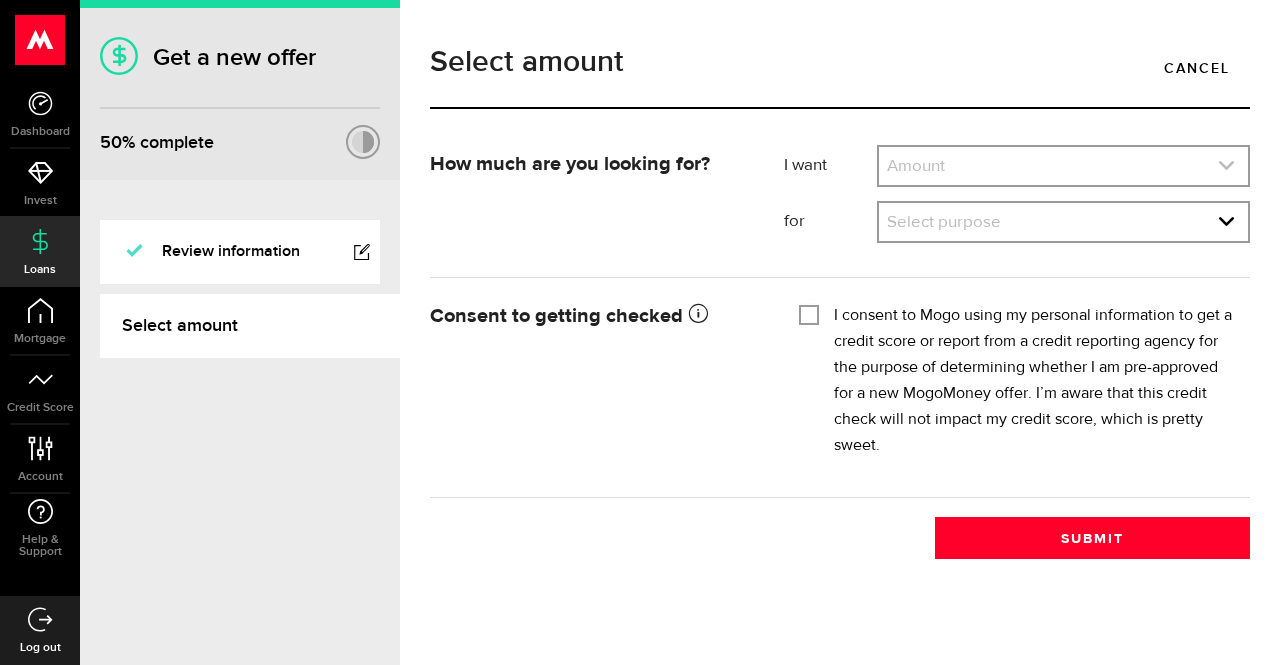 click at bounding box center (1063, 166) 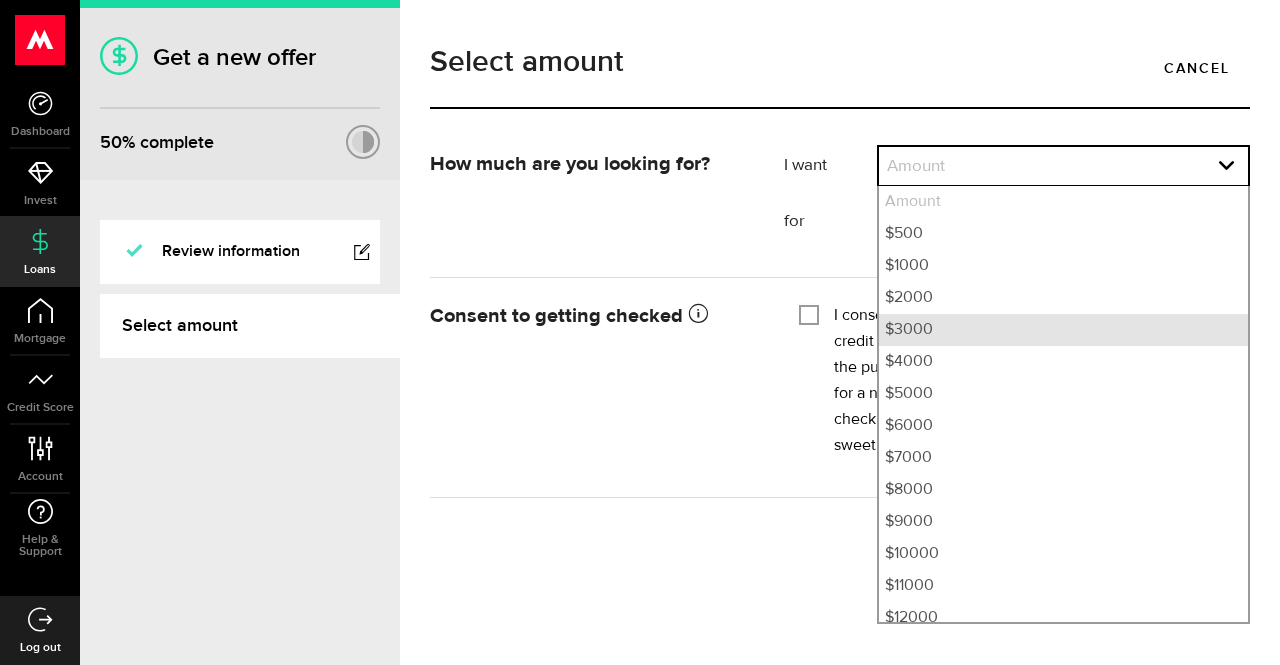 click on "$3000" at bounding box center (1063, 330) 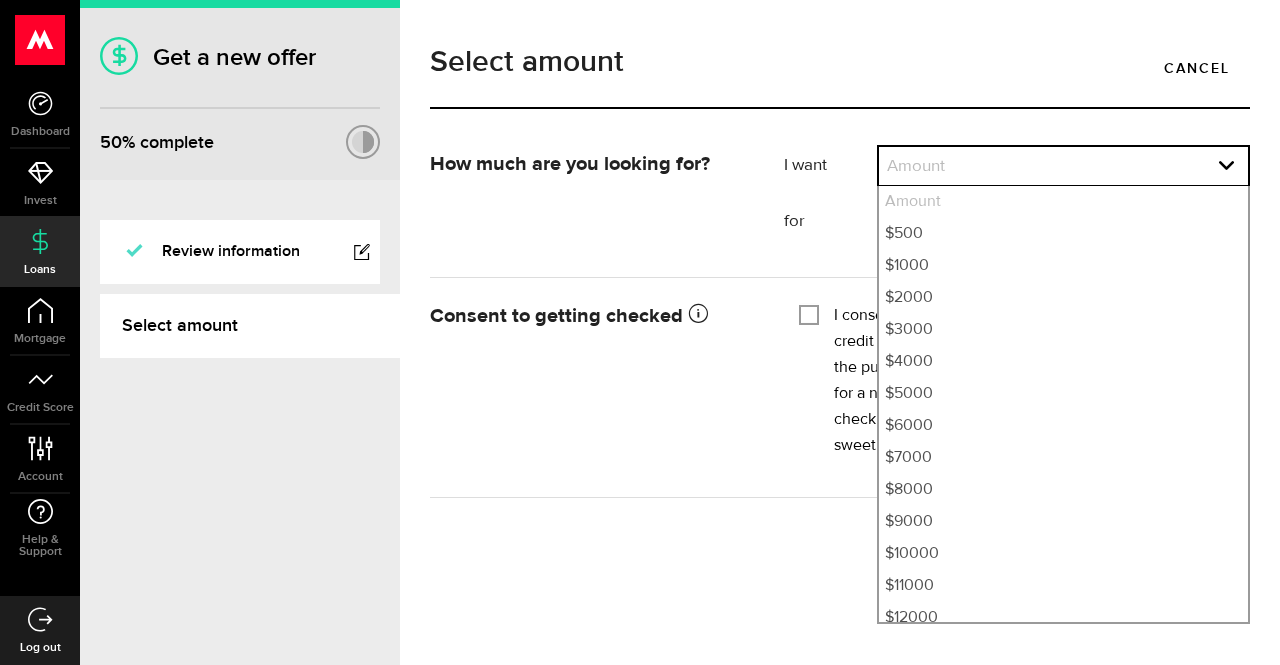 select on "3000" 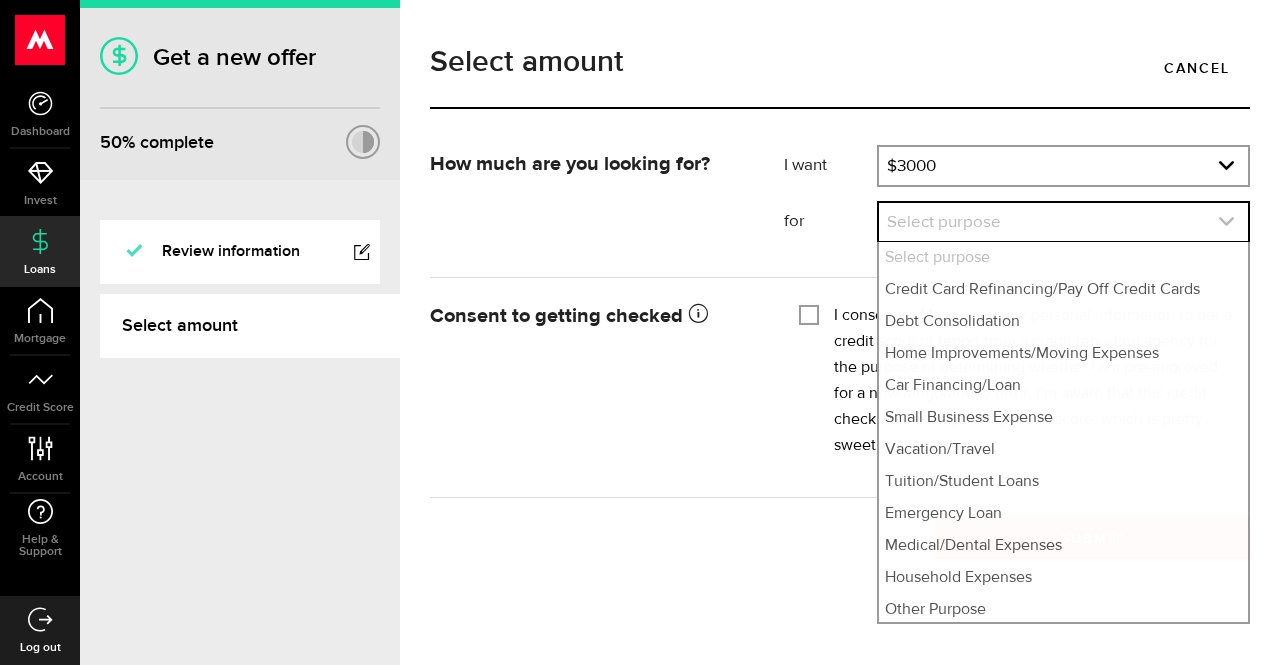 click at bounding box center [1063, 222] 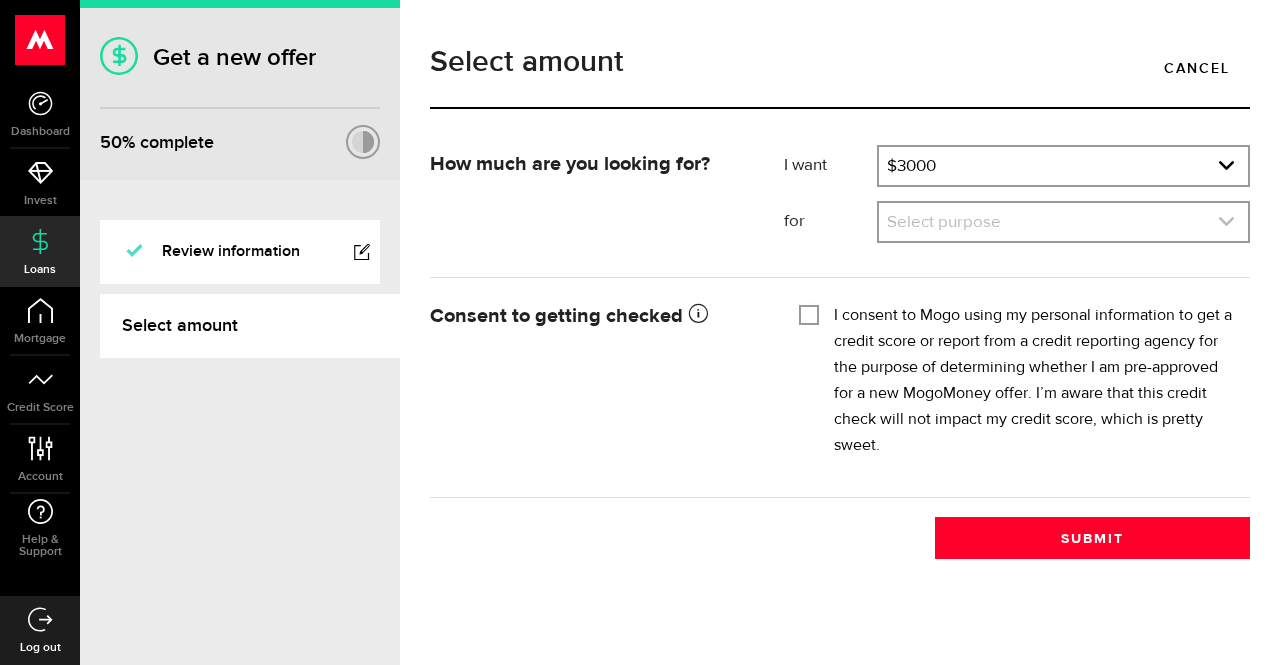 click at bounding box center [1063, 222] 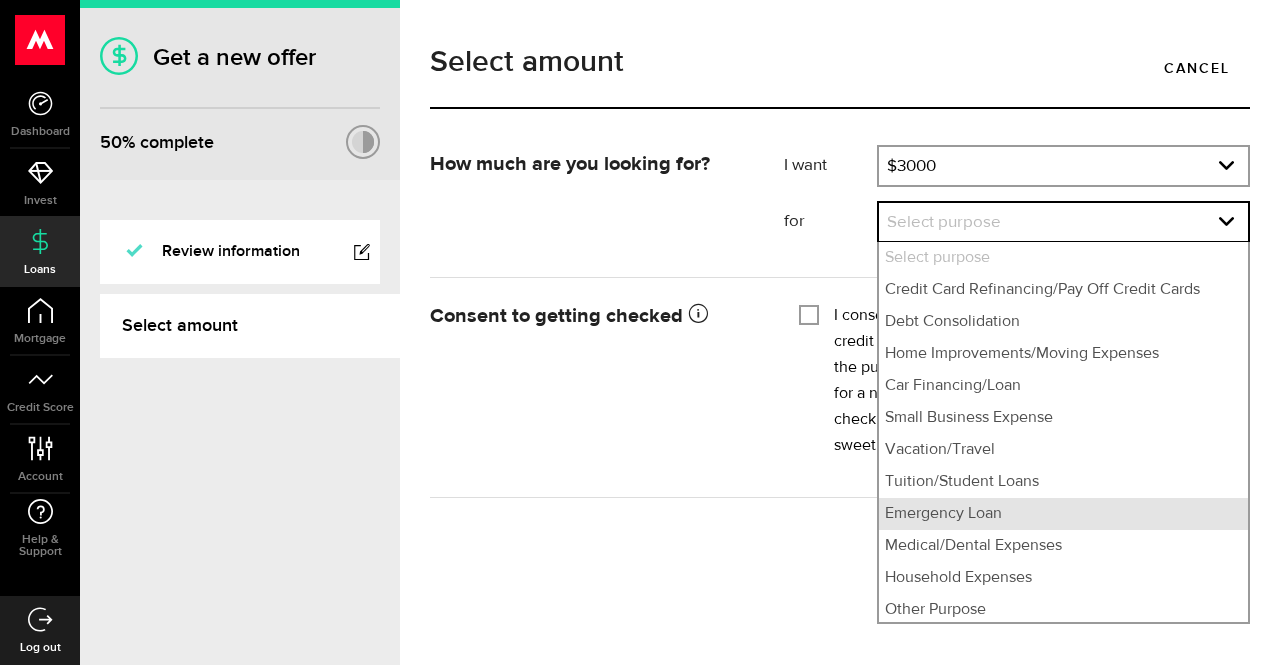 click on "Emergency Loan" at bounding box center [1063, 514] 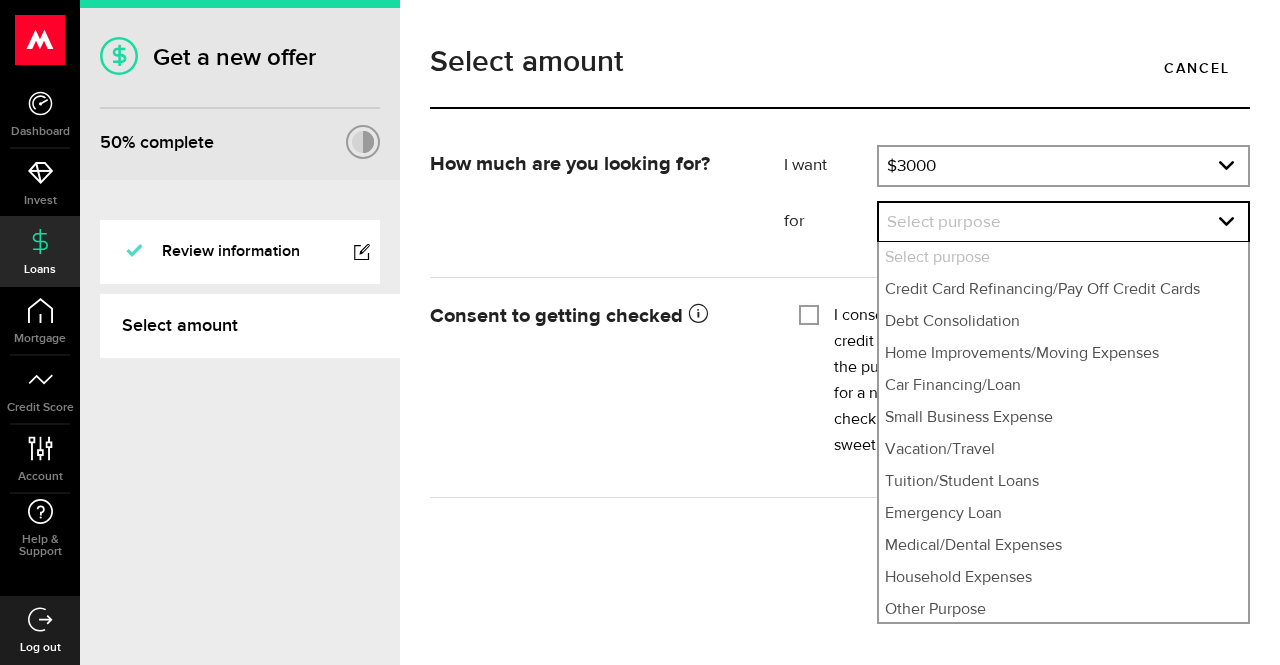 select on "Emergency Loan" 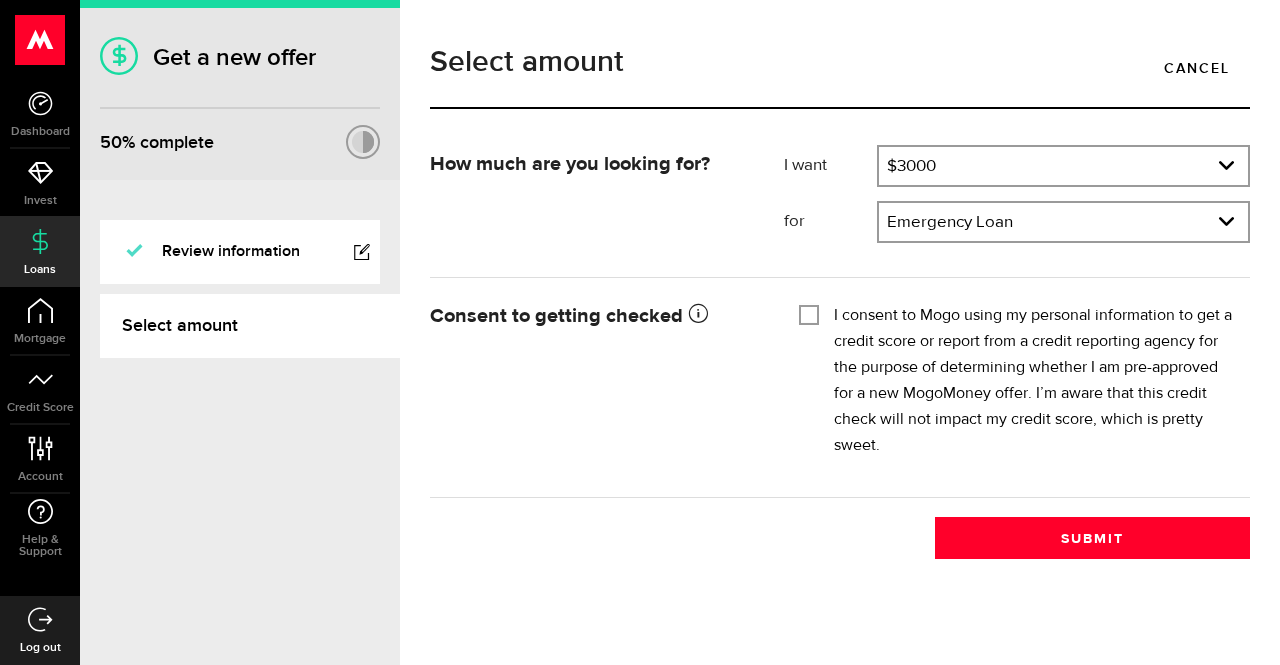 click on "I consent to Mogo using my personal information to get a credit score or report from a credit reporting agency for the purpose of determining whether I am pre-approved for a new MogoMoney offer. I’m aware that this credit check will not impact my credit score, which is pretty sweet." at bounding box center [809, 313] 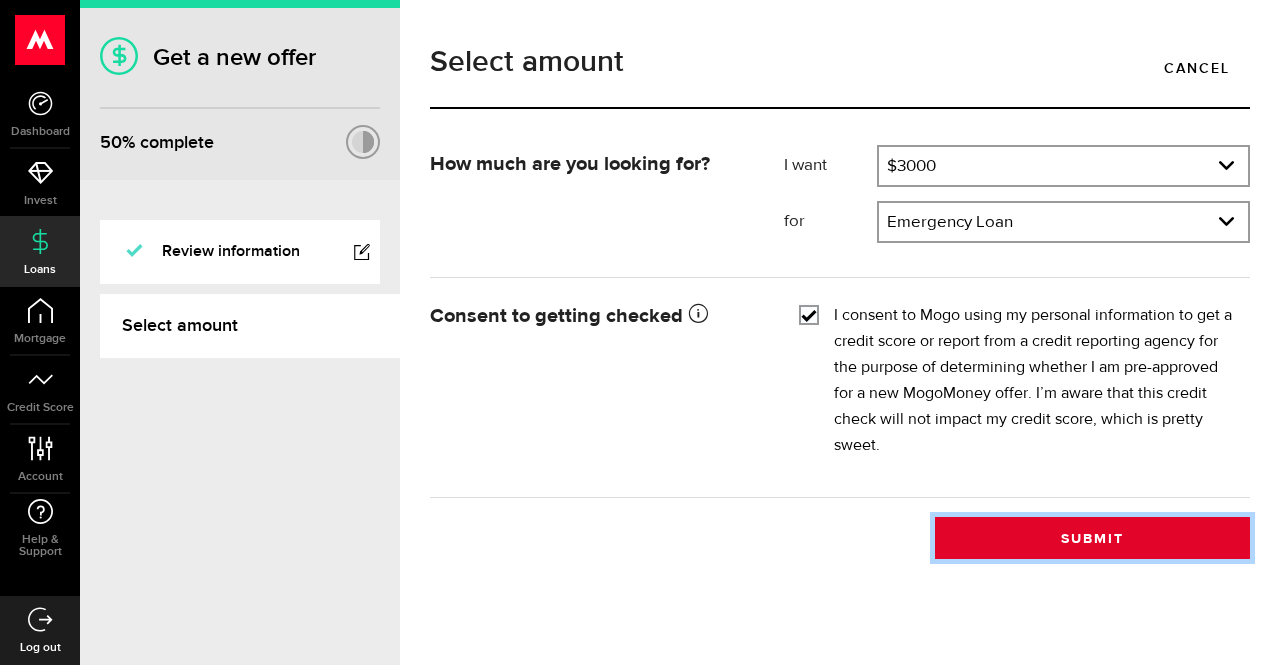 click on "Submit" at bounding box center [1092, 538] 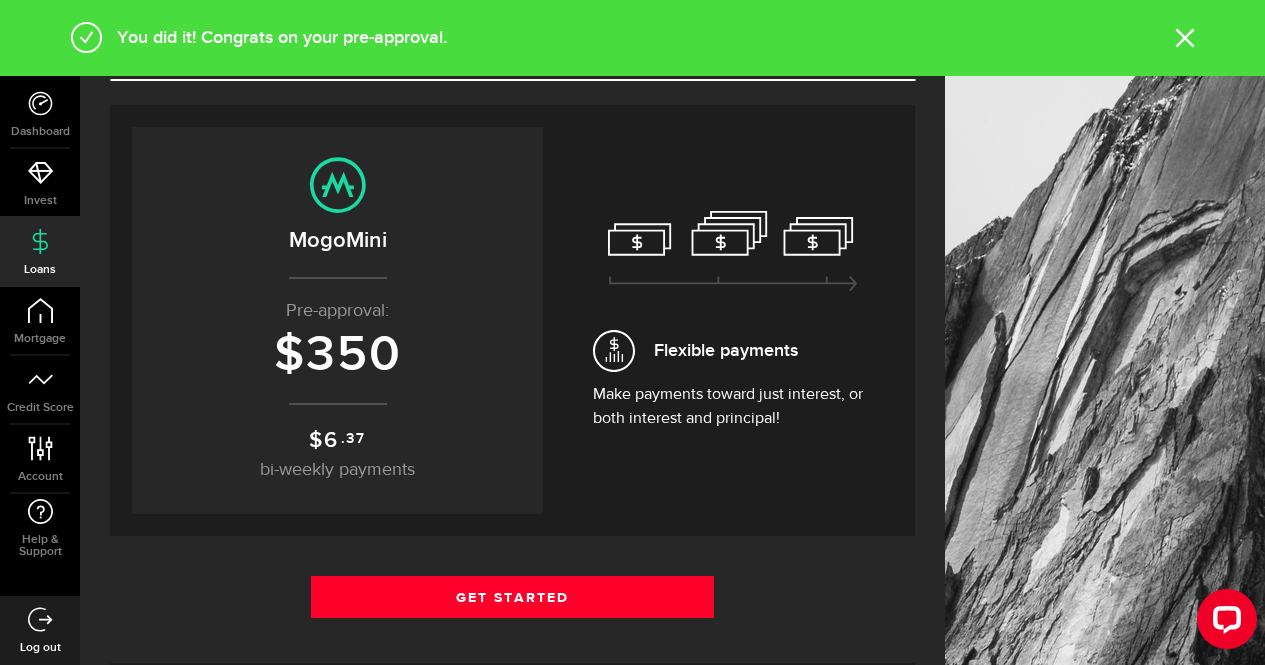 scroll, scrollTop: 46, scrollLeft: 0, axis: vertical 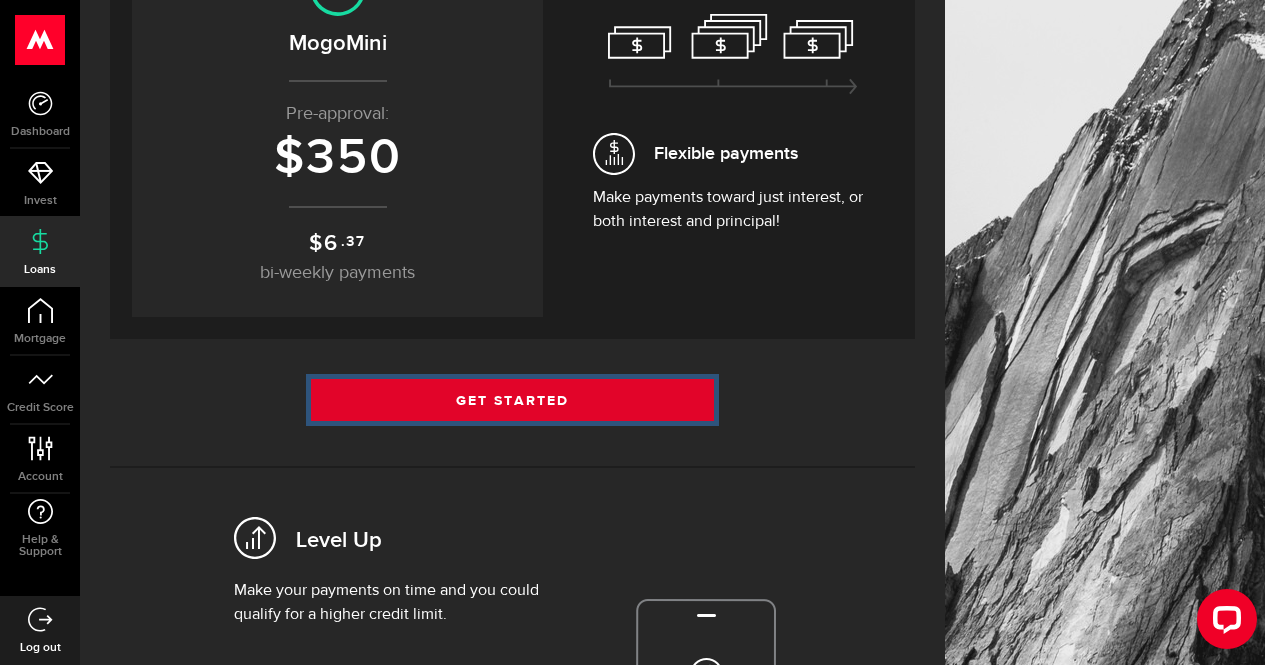 click on "Get Started" at bounding box center (512, 400) 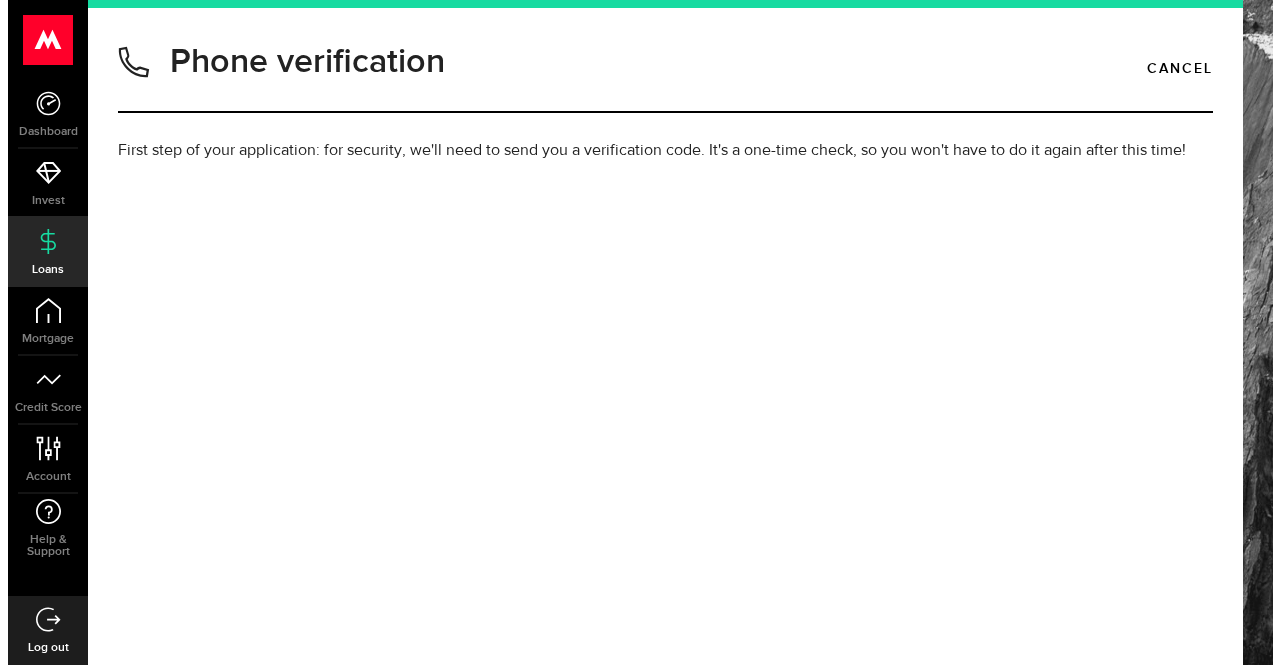 scroll, scrollTop: 0, scrollLeft: 0, axis: both 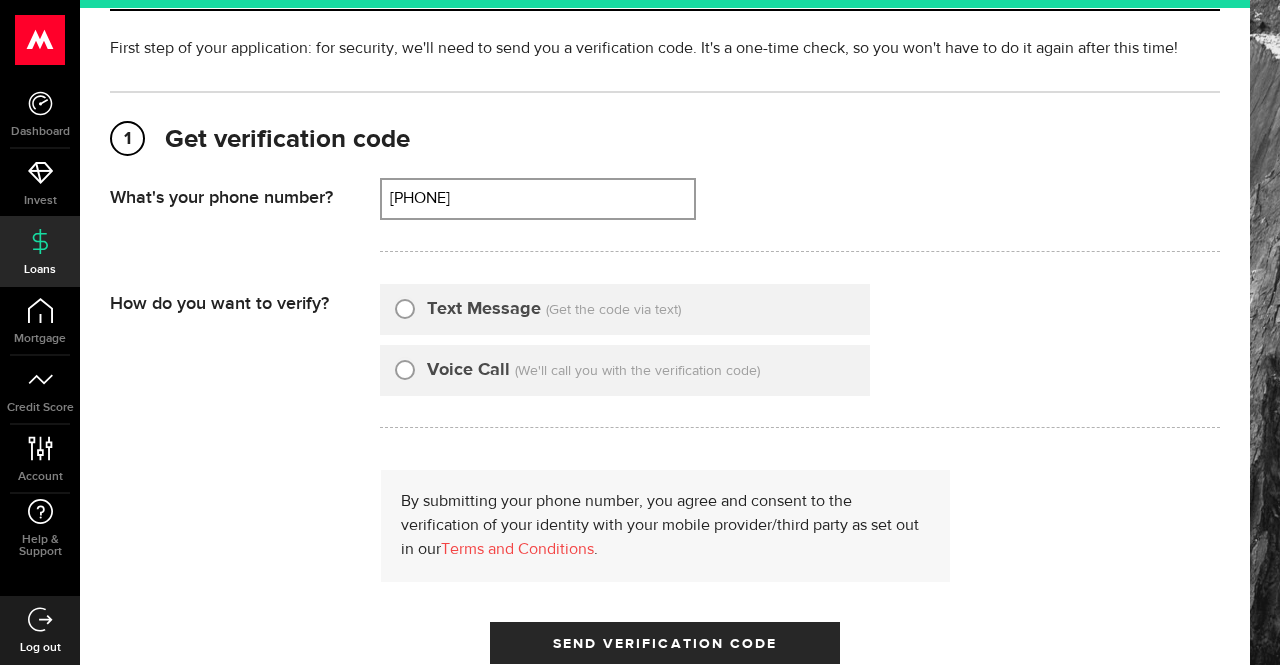 type on "[PHONE]" 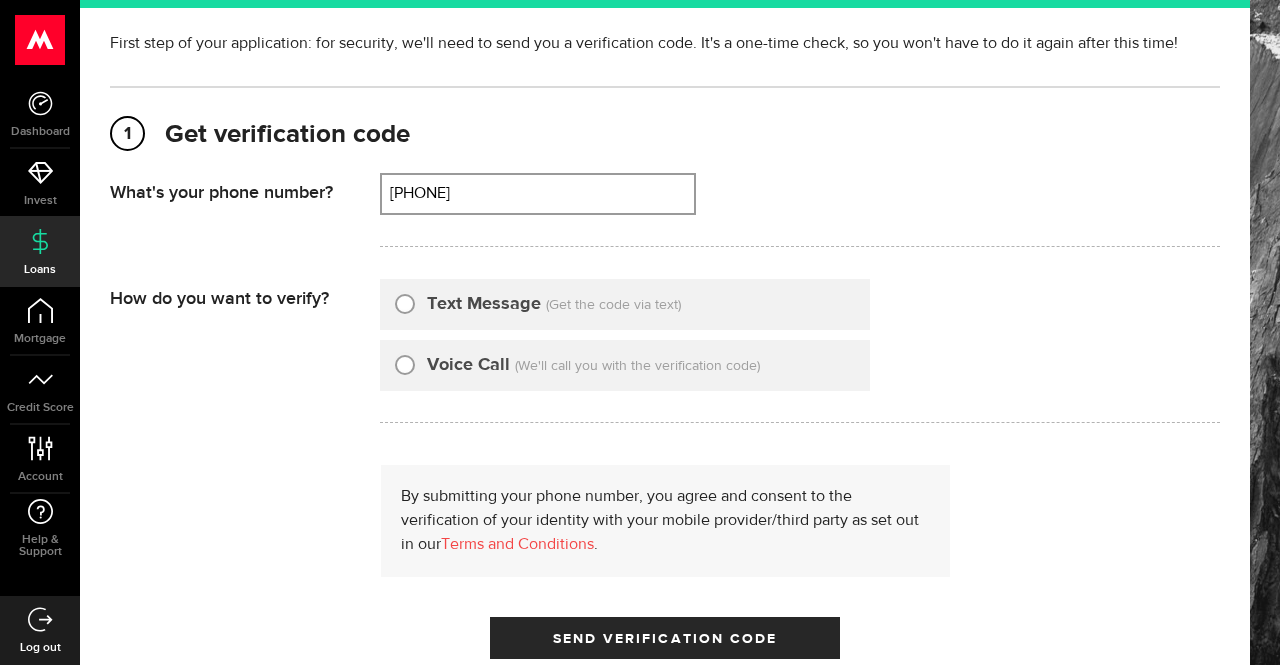 click on "Text Message (Get the code via text)" at bounding box center (625, 304) 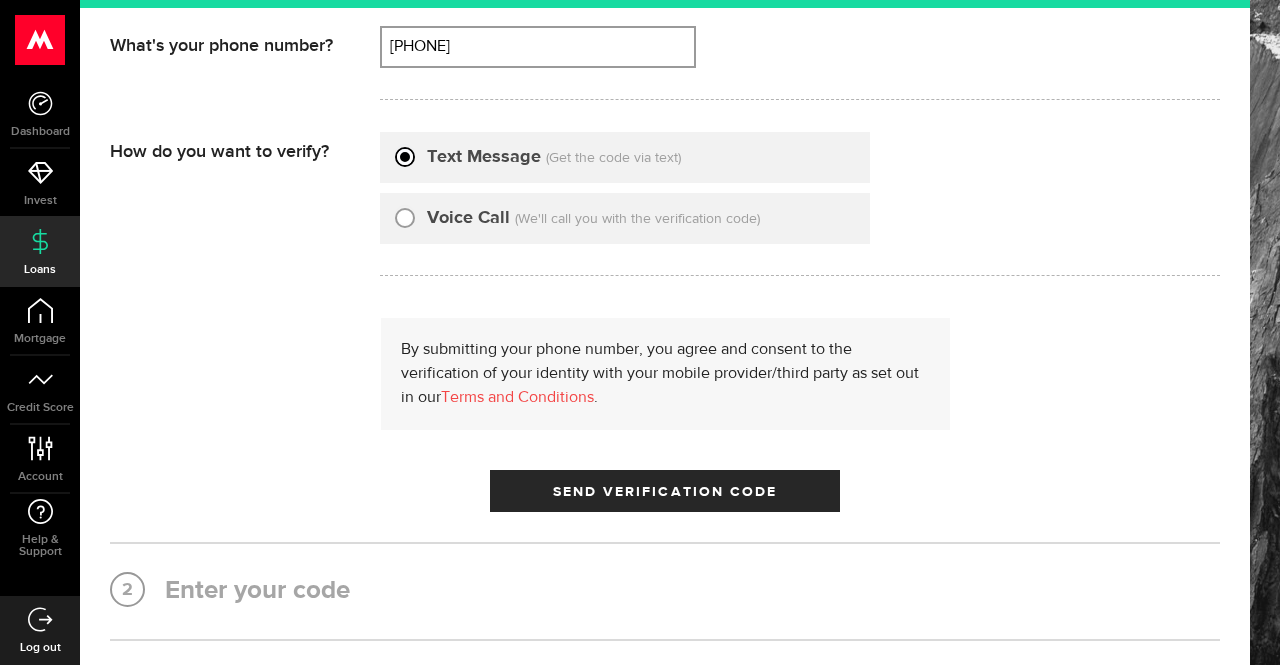scroll, scrollTop: 258, scrollLeft: 0, axis: vertical 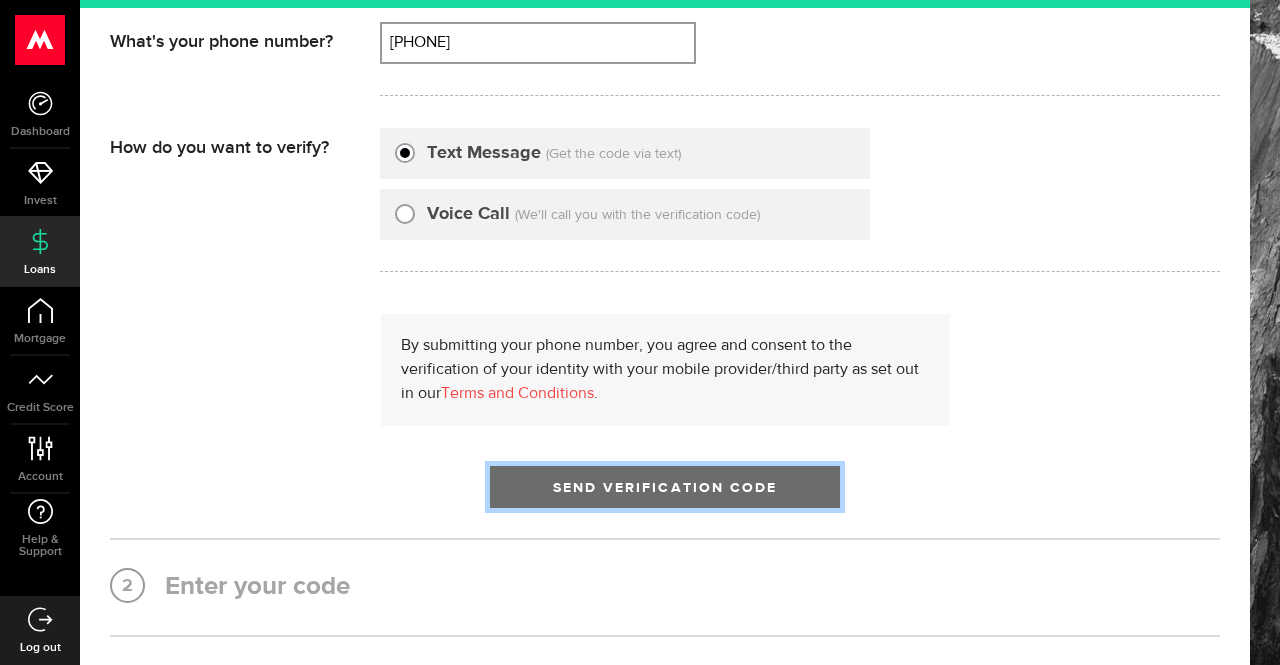 click on "Send Verification Code" at bounding box center (665, 488) 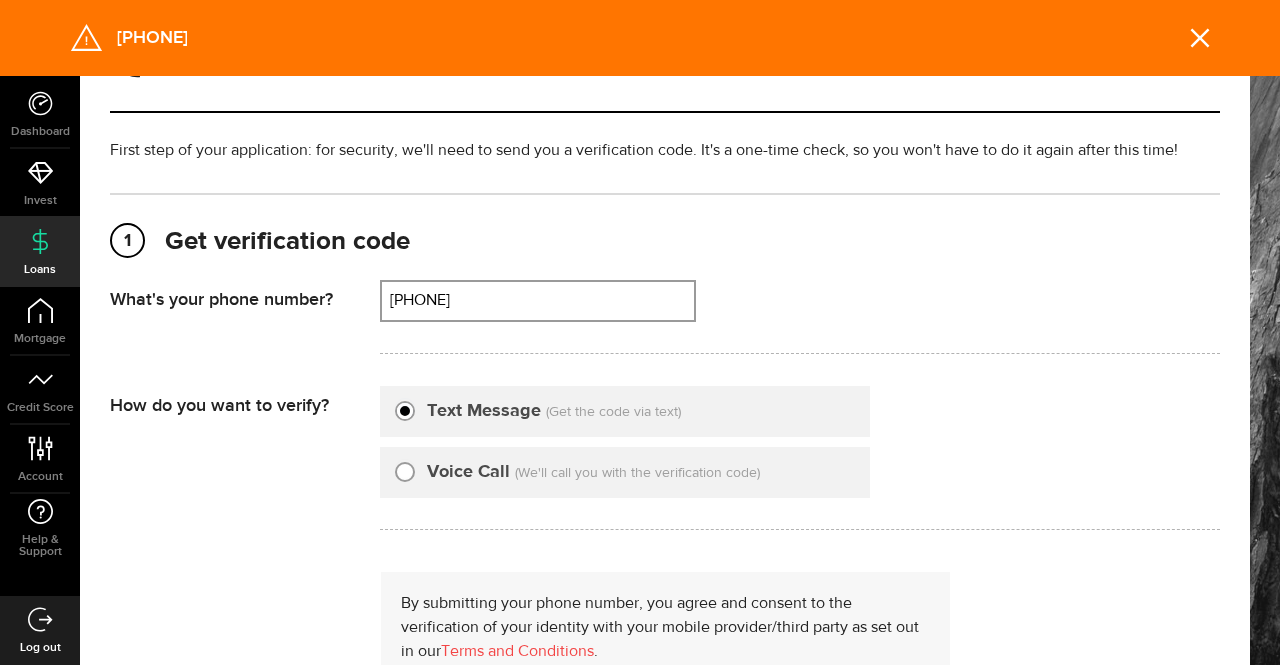 scroll, scrollTop: 8, scrollLeft: 0, axis: vertical 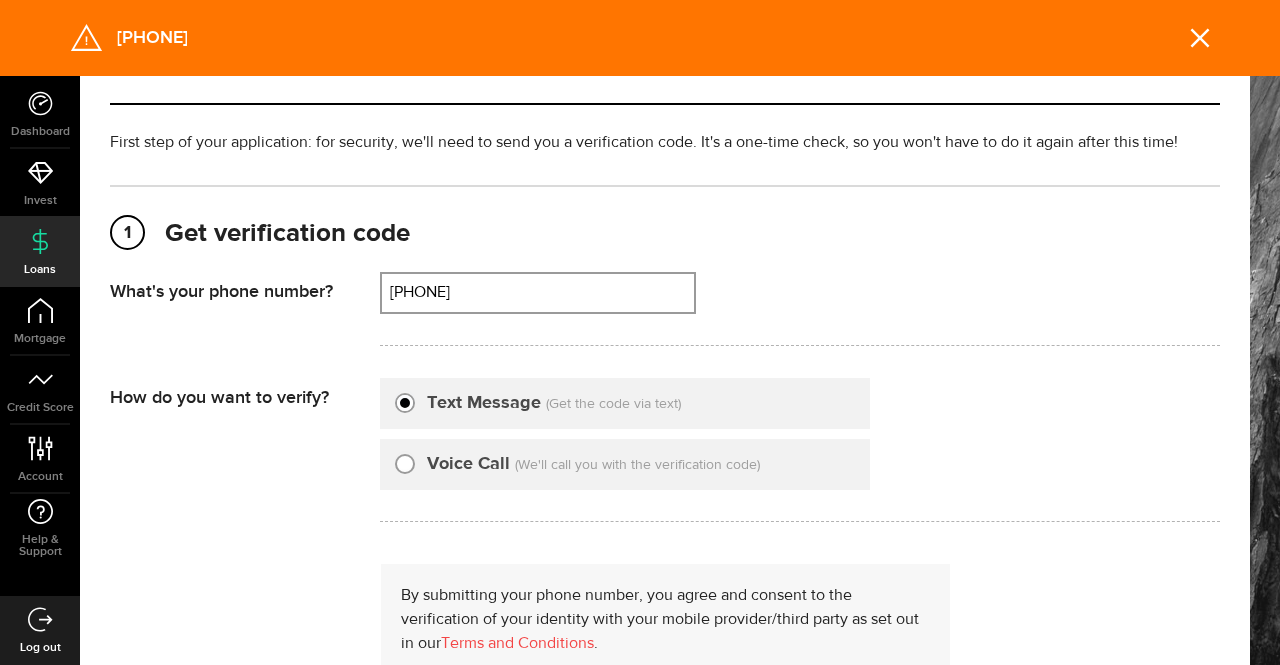 click on "Voice Call" at bounding box center (452, 464) 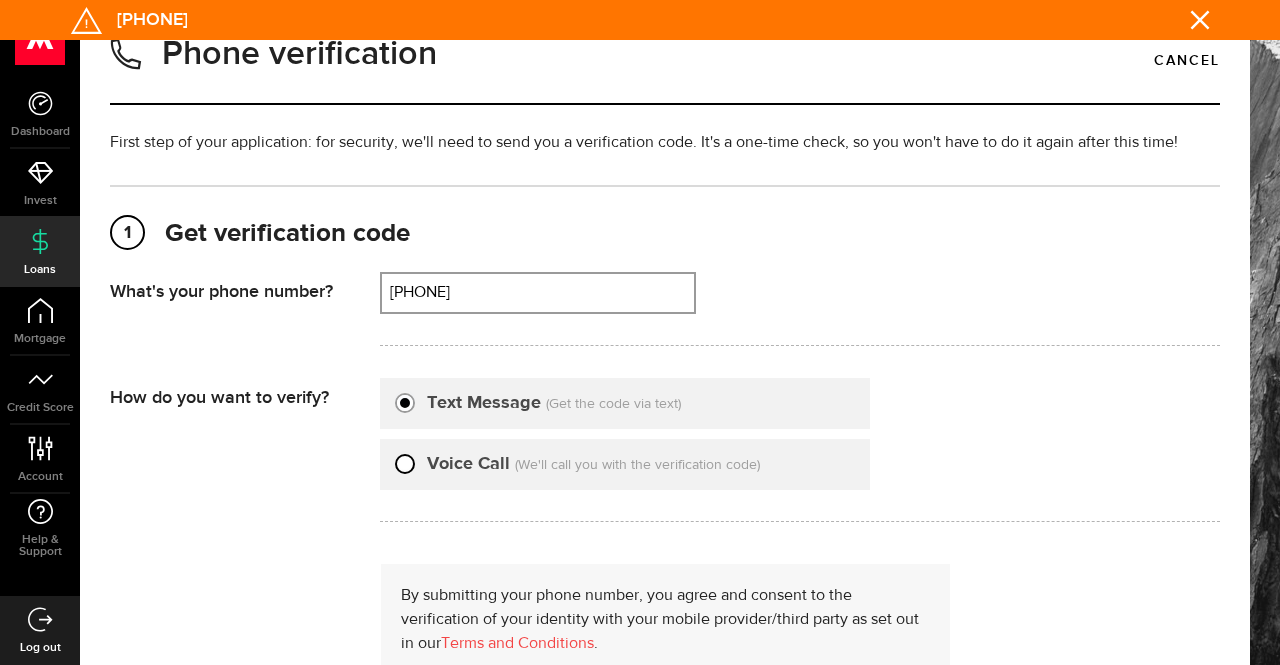 click on "Voice Call" at bounding box center [405, 461] 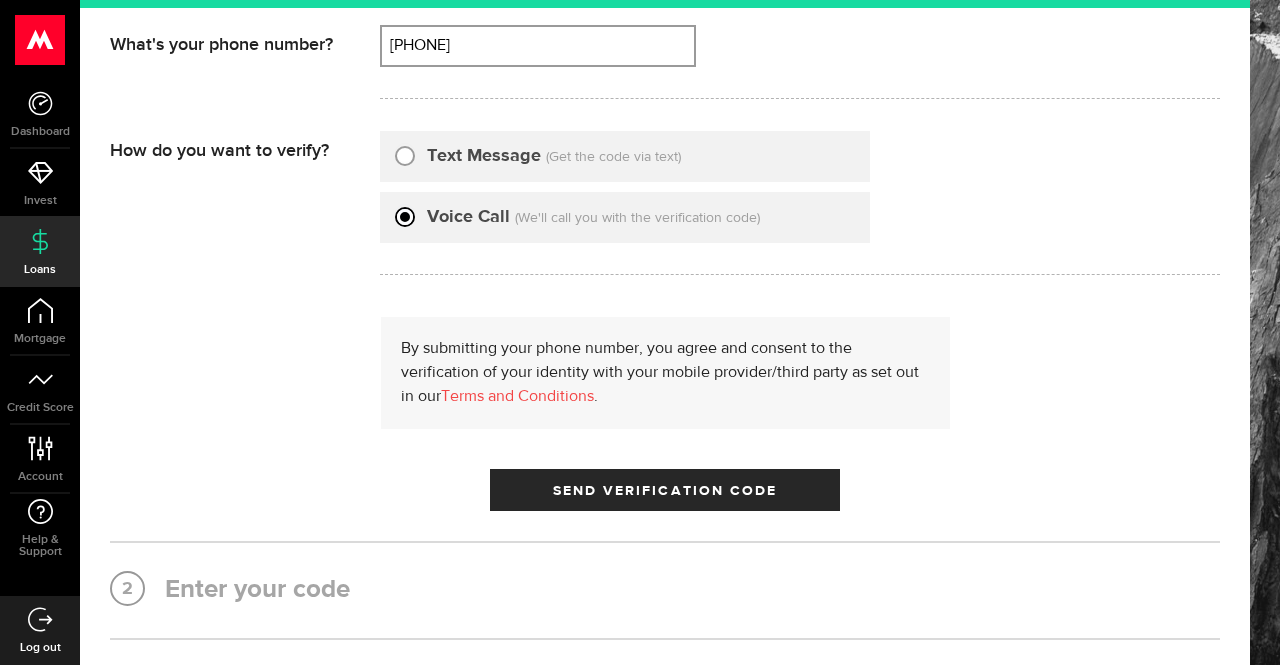 scroll, scrollTop: 0, scrollLeft: 0, axis: both 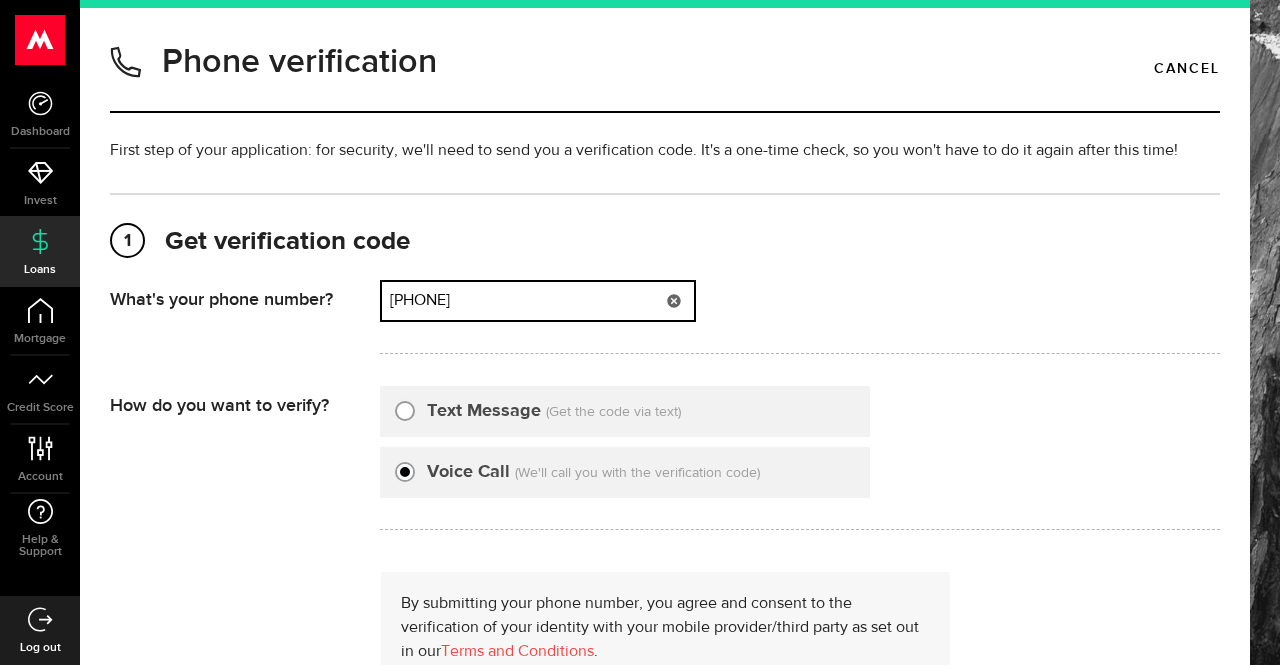click on "[PHONE]" at bounding box center [538, 301] 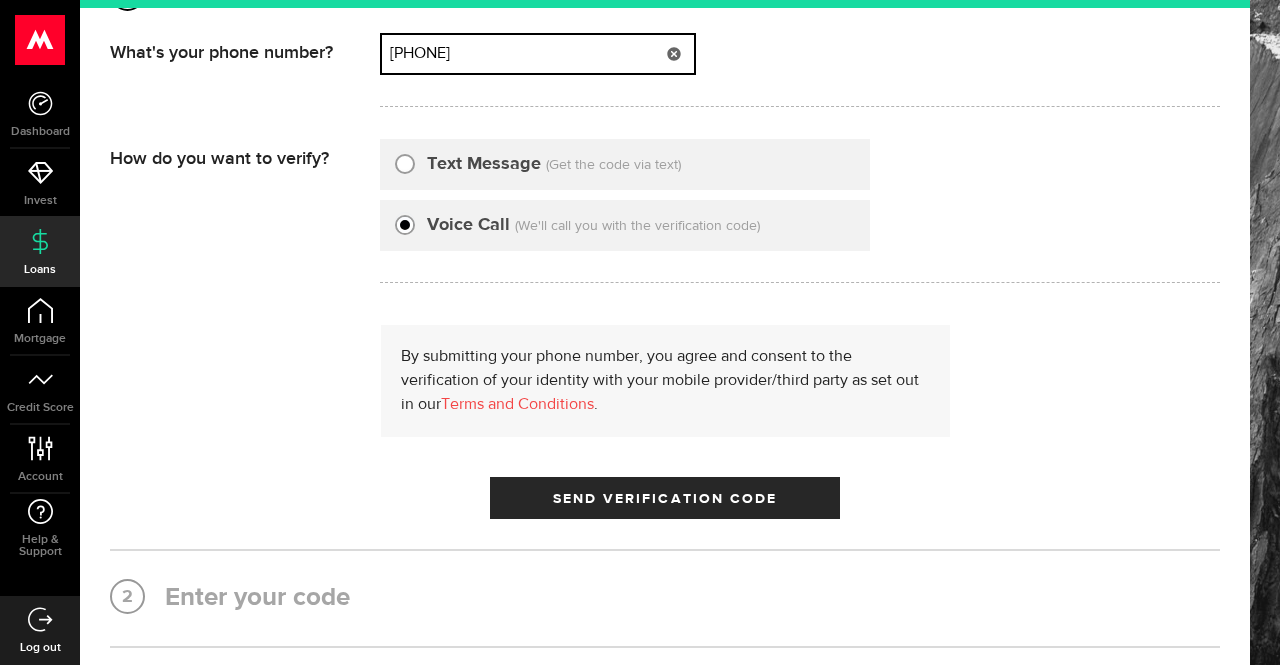 scroll, scrollTop: 251, scrollLeft: 0, axis: vertical 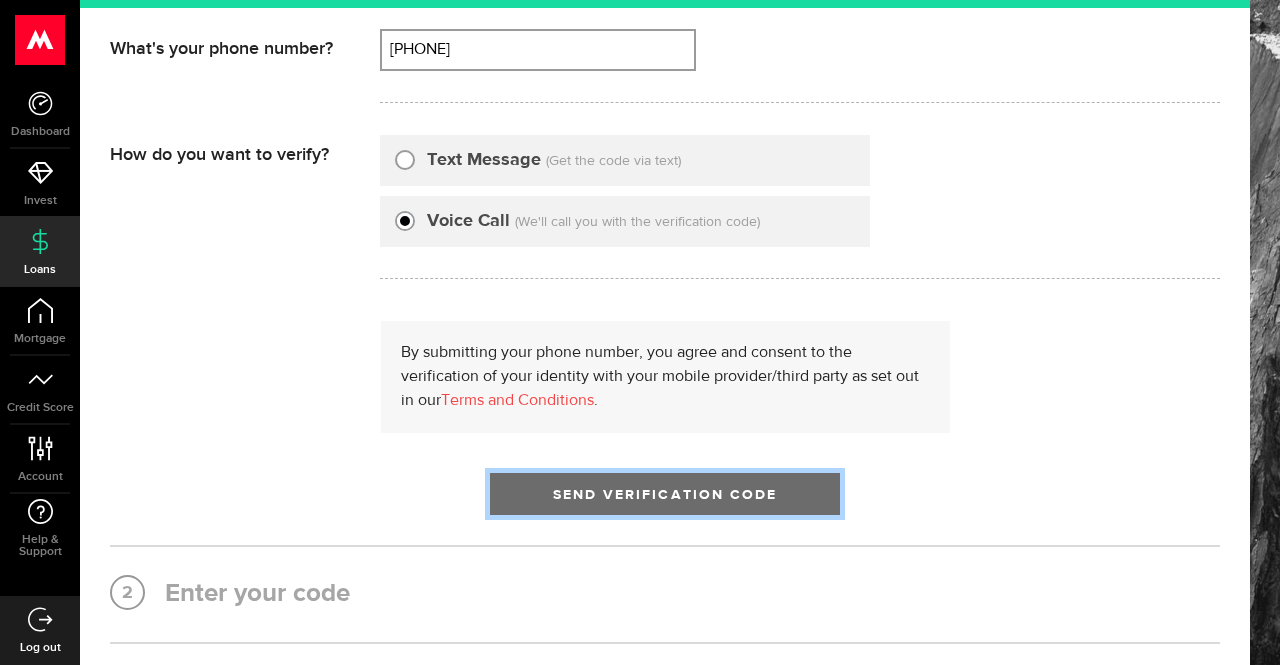 click on "Send Verification Code" at bounding box center (665, 495) 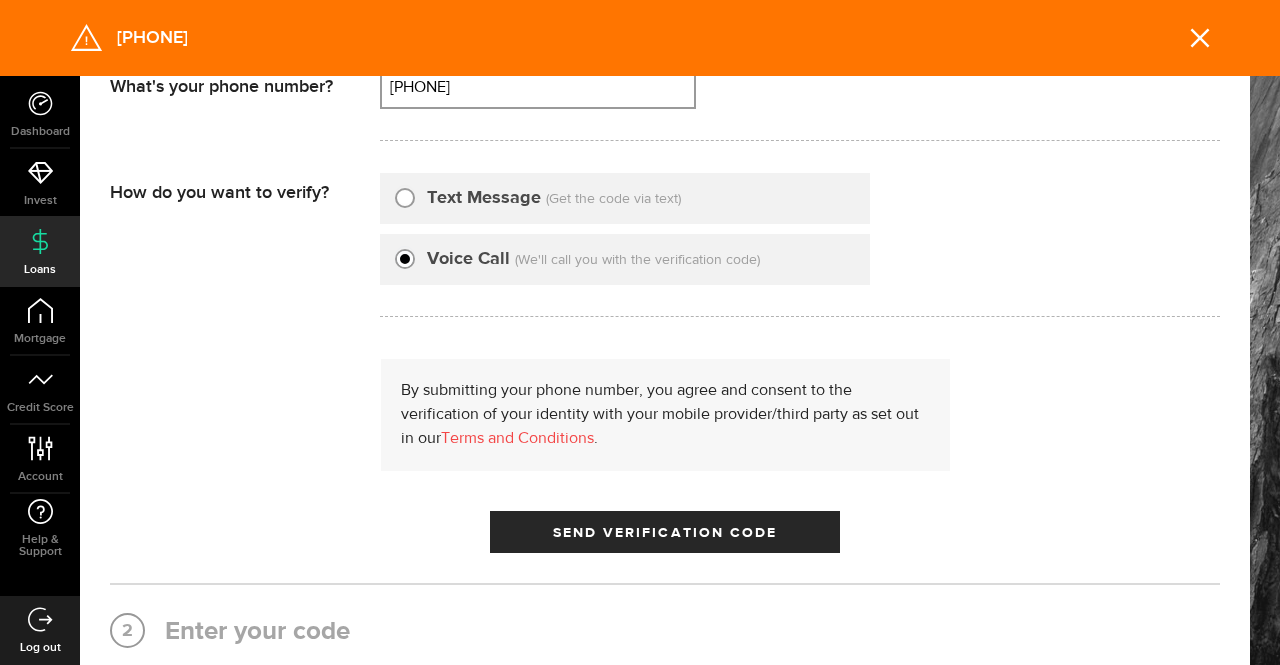 scroll, scrollTop: 212, scrollLeft: 0, axis: vertical 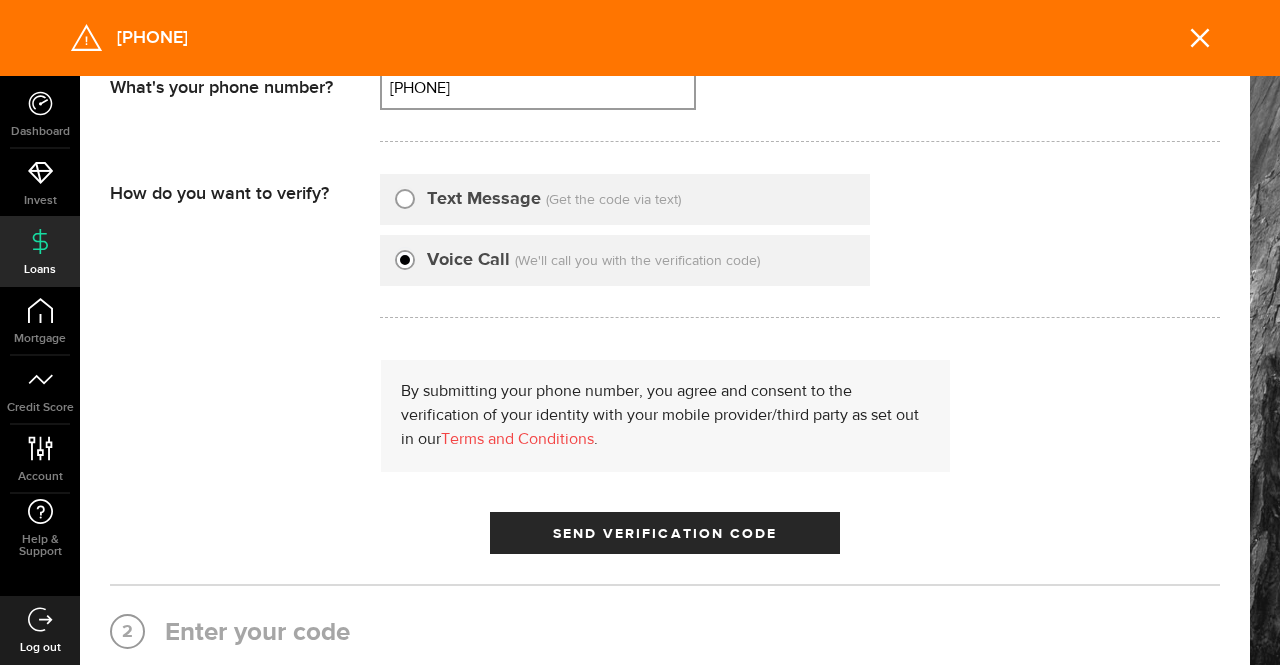 click on "[PHONE]" at bounding box center [646, 38] 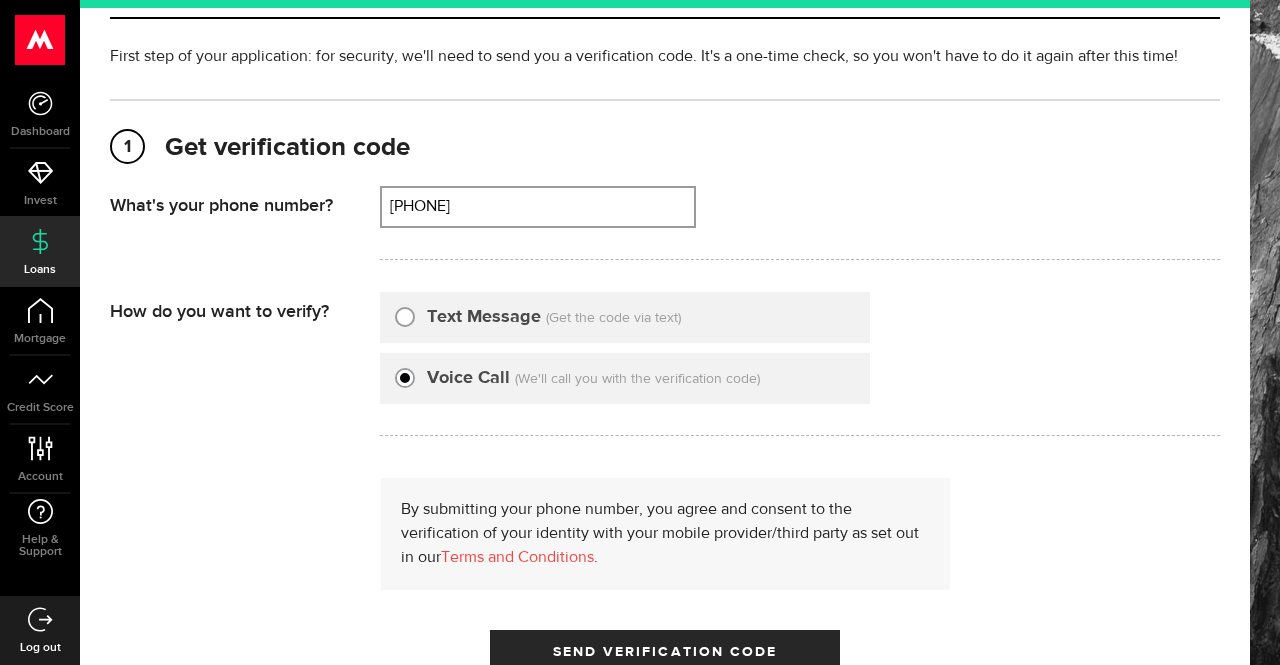 scroll, scrollTop: 0, scrollLeft: 0, axis: both 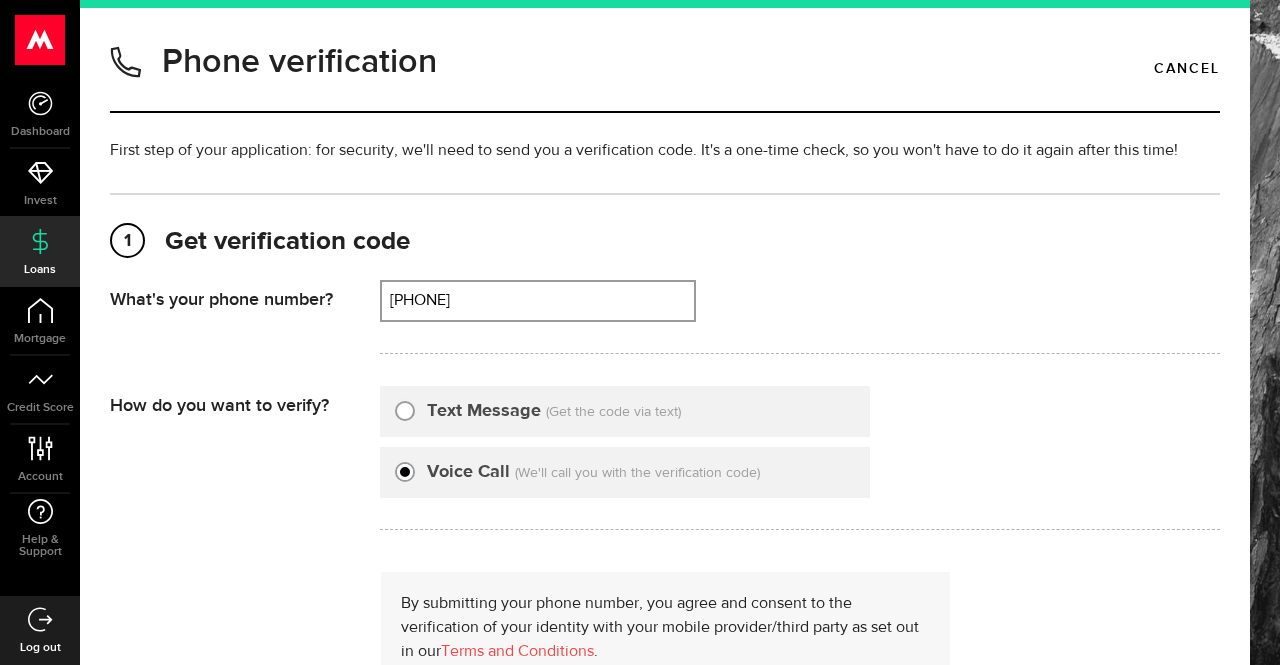 type on "[PHONE]" 